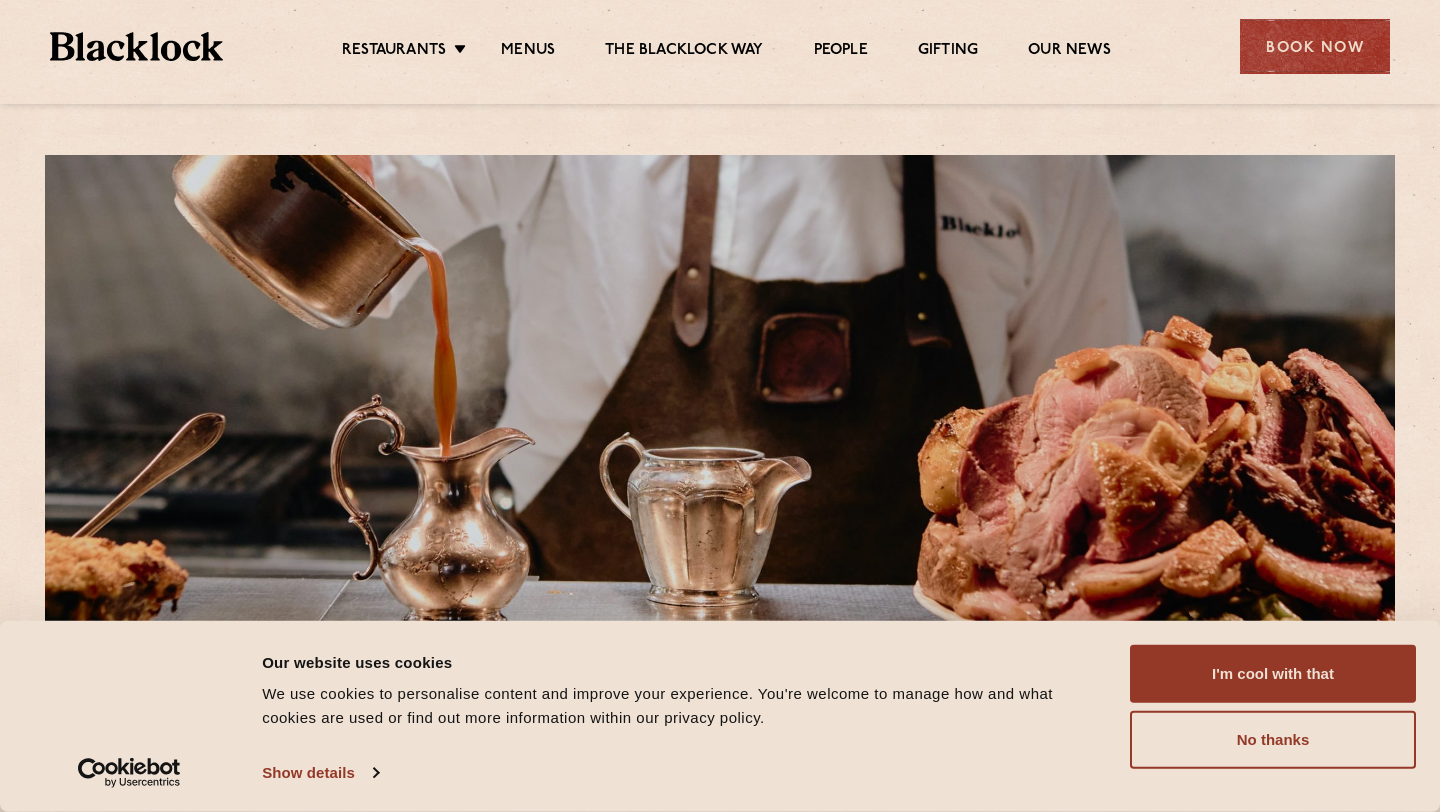 scroll, scrollTop: 0, scrollLeft: 0, axis: both 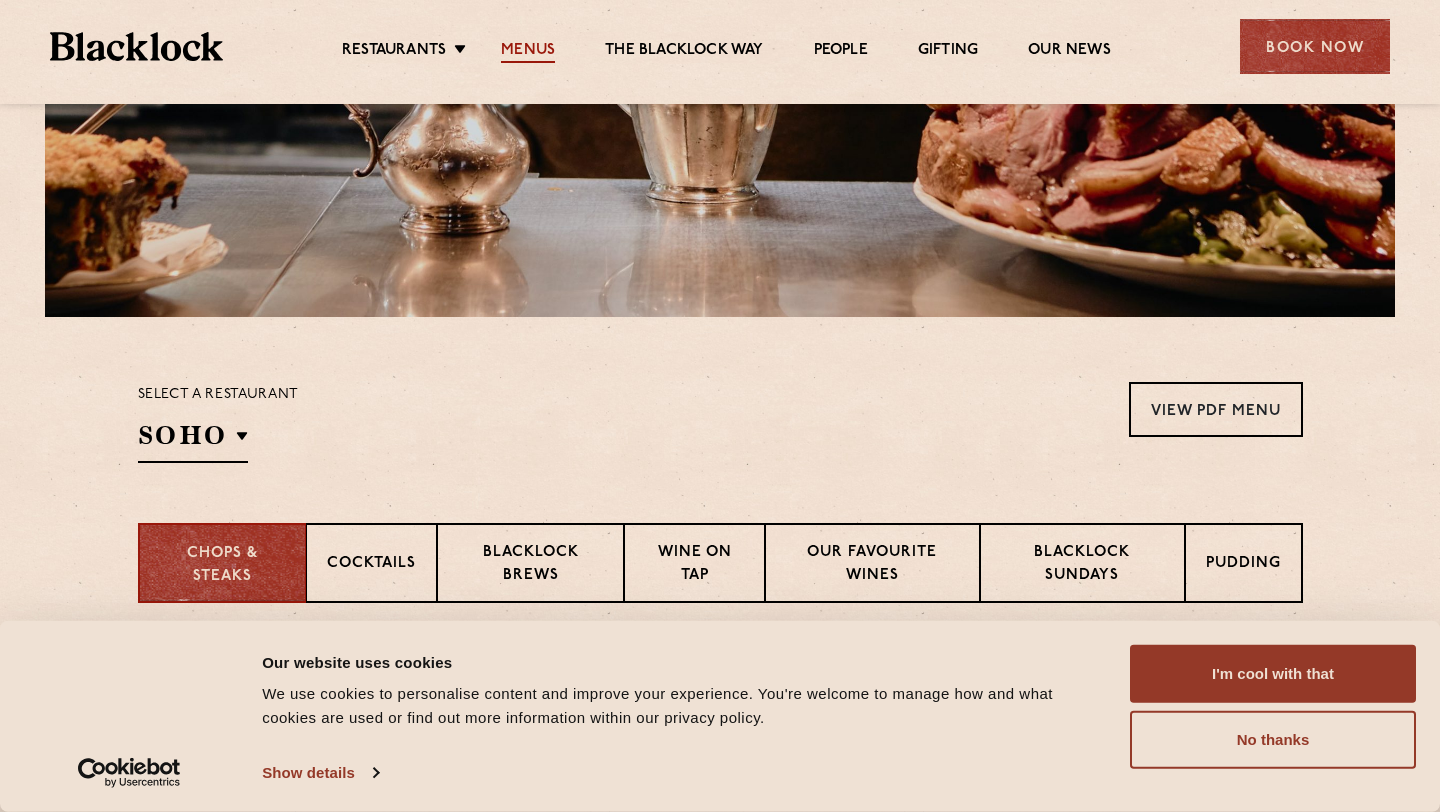 click on "Menus" at bounding box center (528, 52) 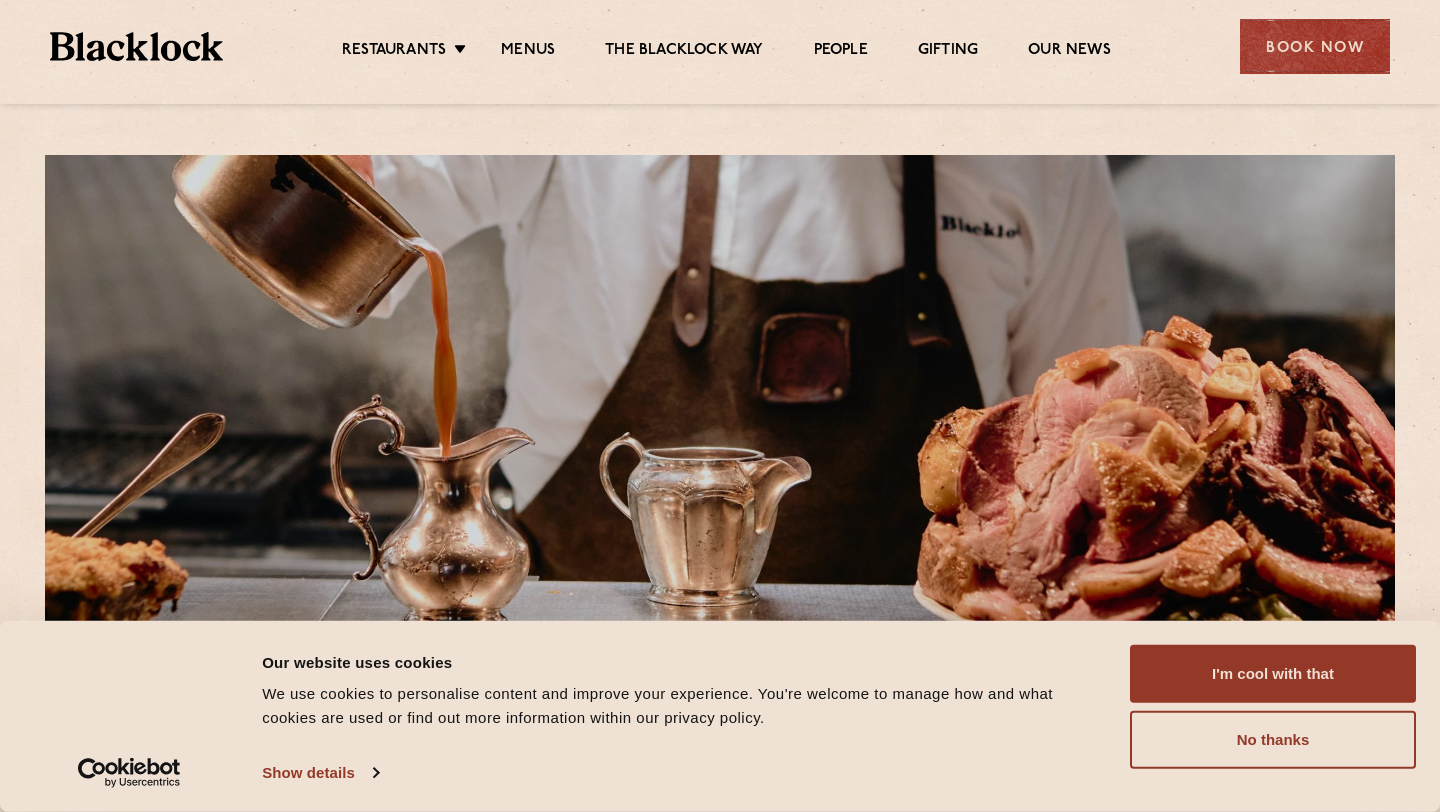 scroll, scrollTop: 0, scrollLeft: 0, axis: both 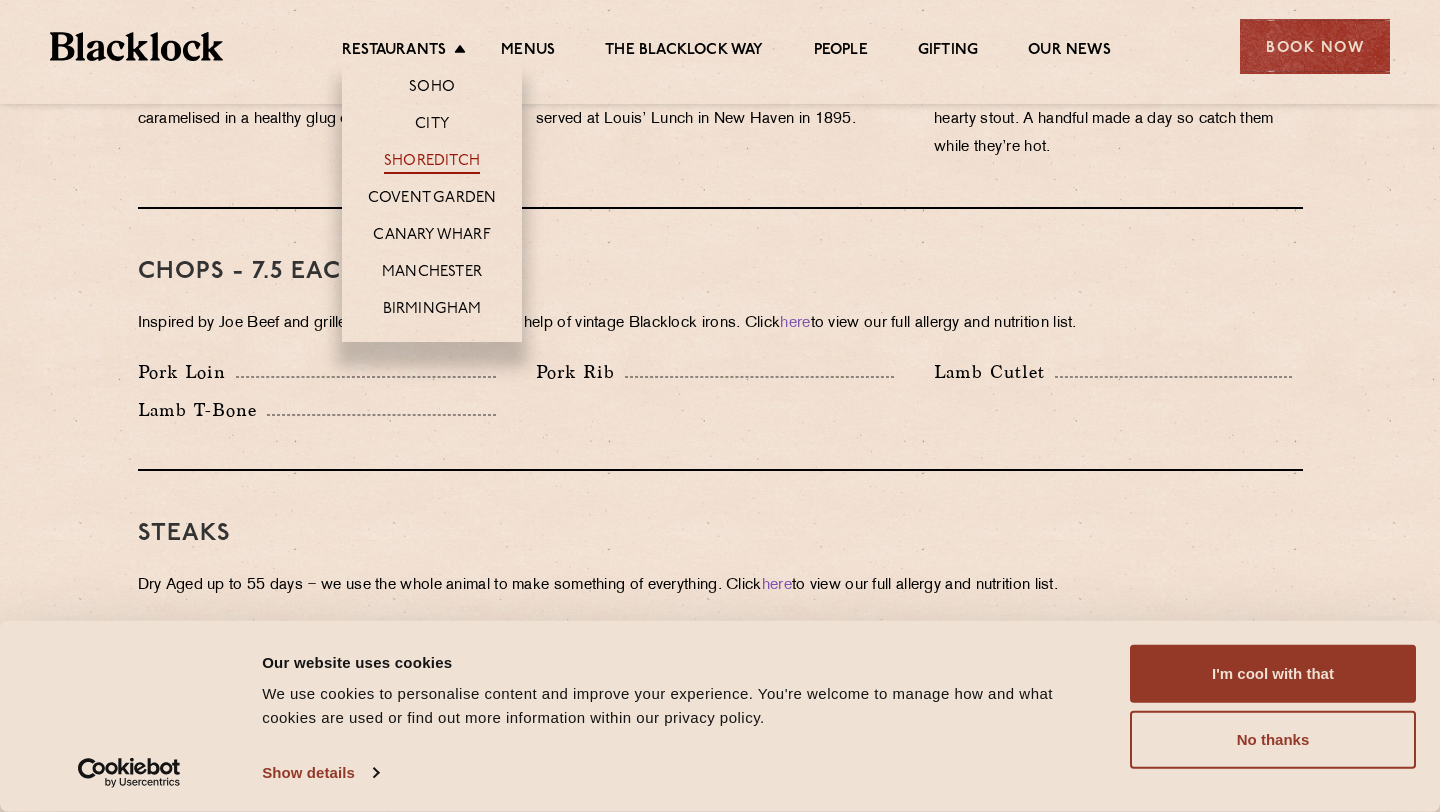 click on "Shoreditch" at bounding box center (432, 163) 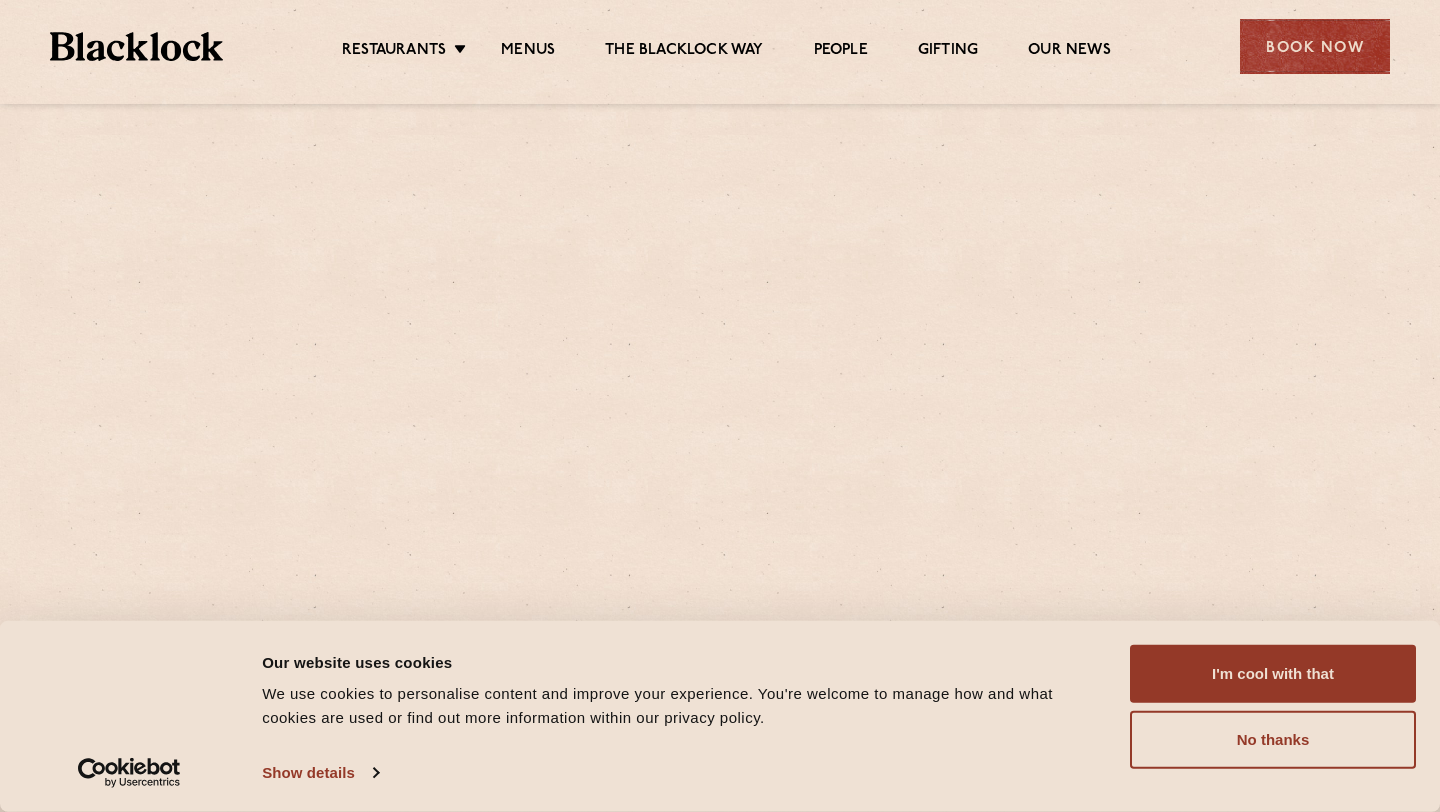 scroll, scrollTop: 0, scrollLeft: 0, axis: both 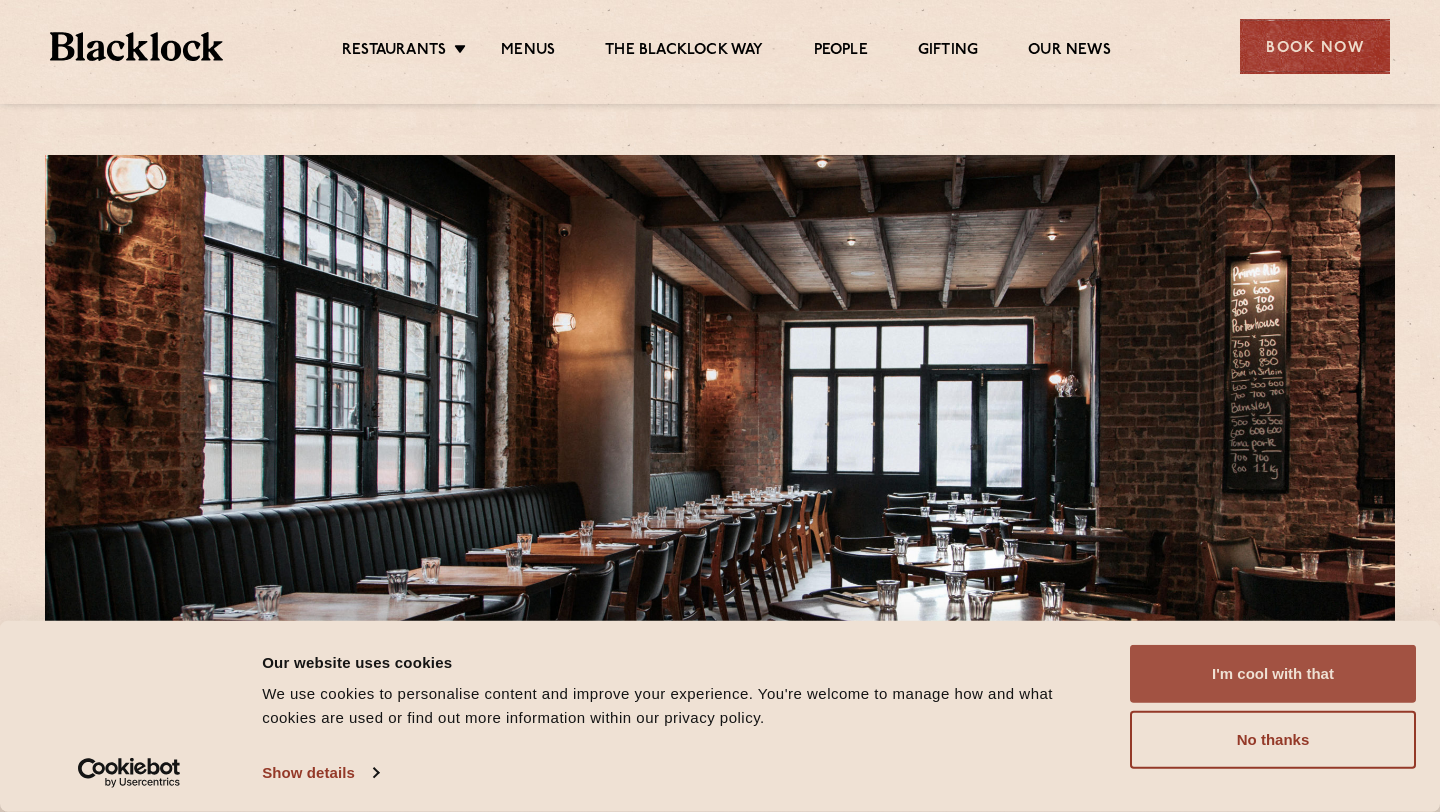 click on "I'm cool with that" at bounding box center (1273, 674) 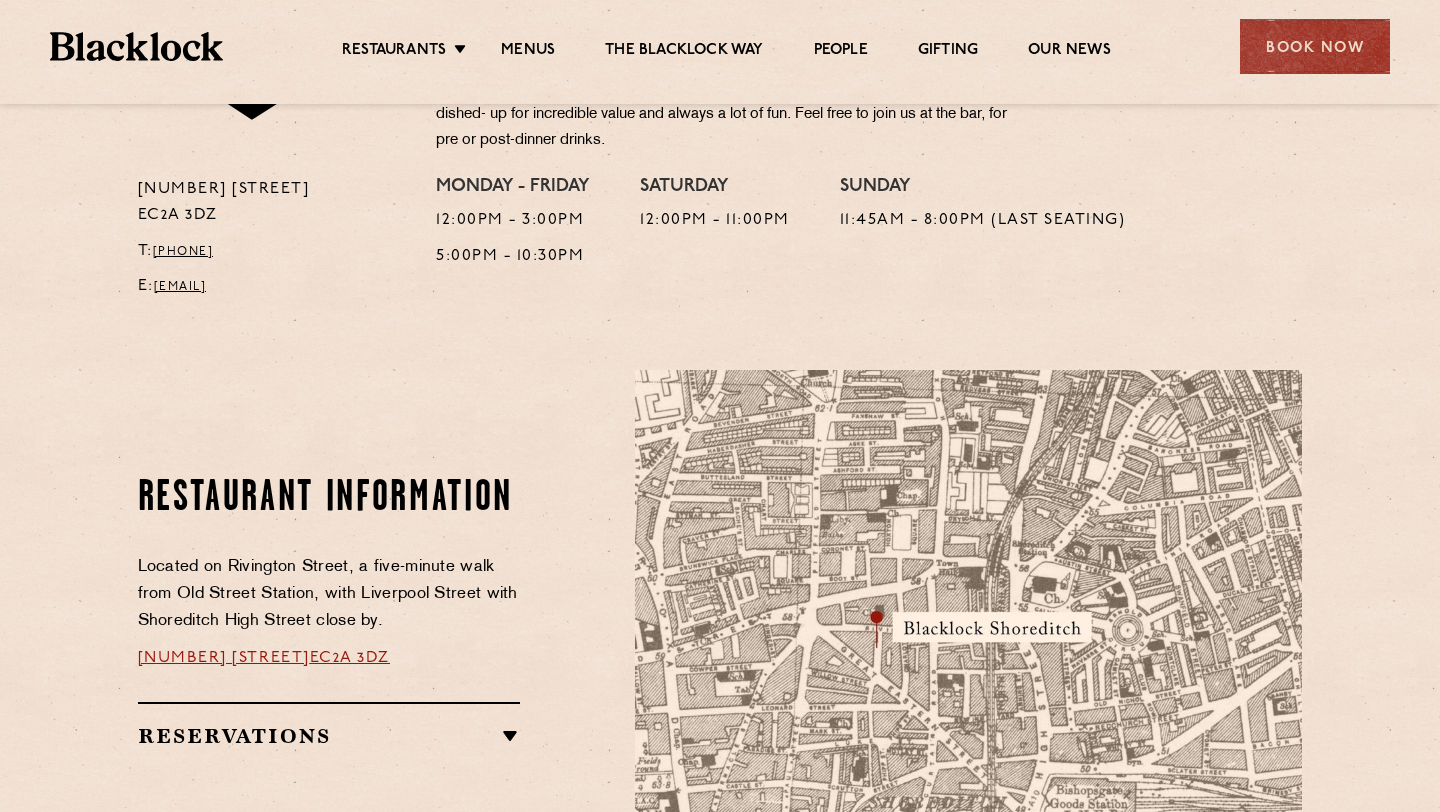 scroll, scrollTop: 991, scrollLeft: 0, axis: vertical 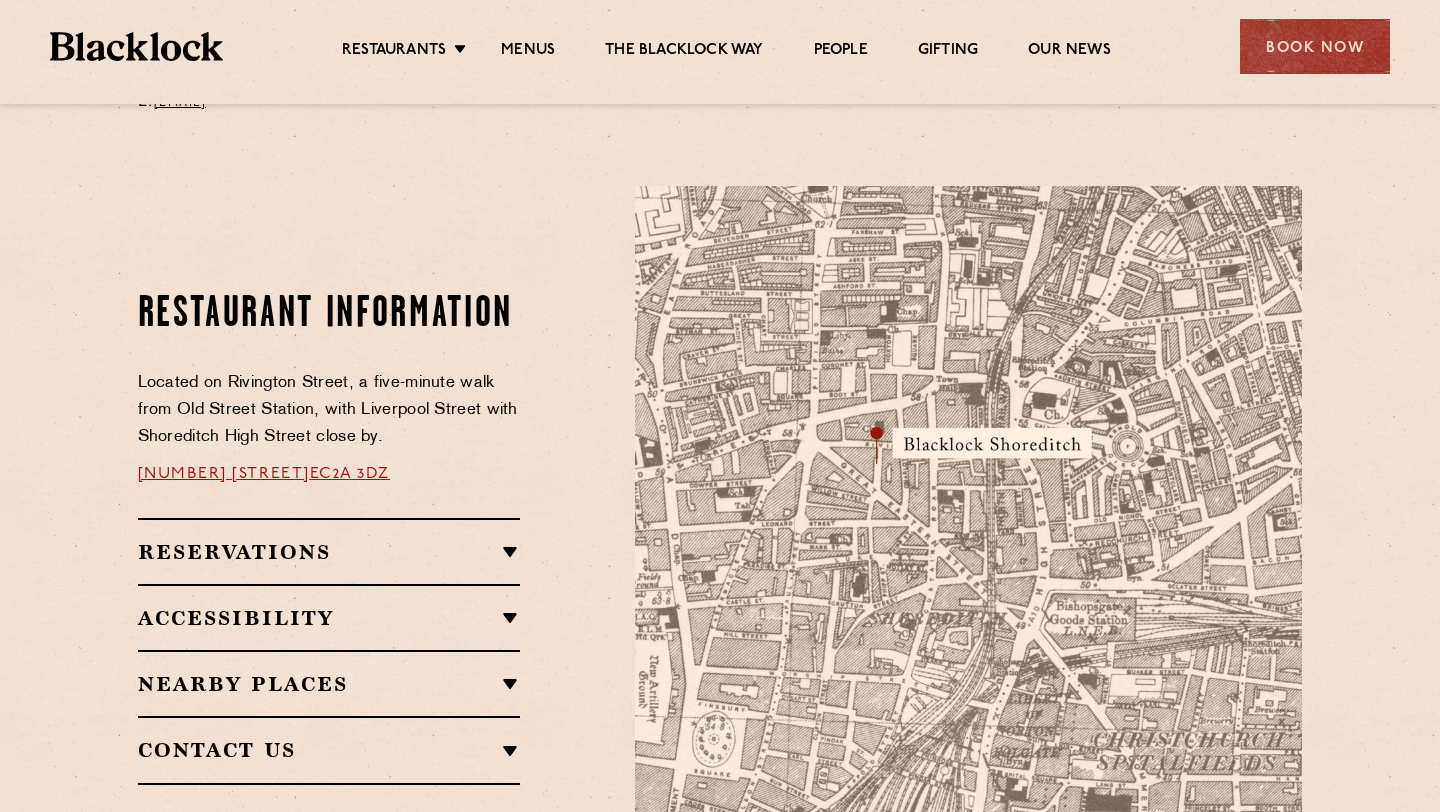 click on "Reservations Walk-Ins Walk-ins are always warmly welcome. Do pop in and we’ll get you your table as soon as we can. If there is a wait for a table, we’ll do our very best to make it as short as possible and you can grab a sharpener at our bar while we get to work on it for you. Sundays With roasts served all day Sunday, popular times tend to get booked up quite far in advance. So if you’re in the neighbourhood and fancy popping in, we’ll do our very best to accommodate walk-ins where we can but booking is recommended. Reservations We know that reservations are important for certain occasions, please  email  the restaurant if you’re looking to book a table for between 6-10 guests." at bounding box center [329, 551] 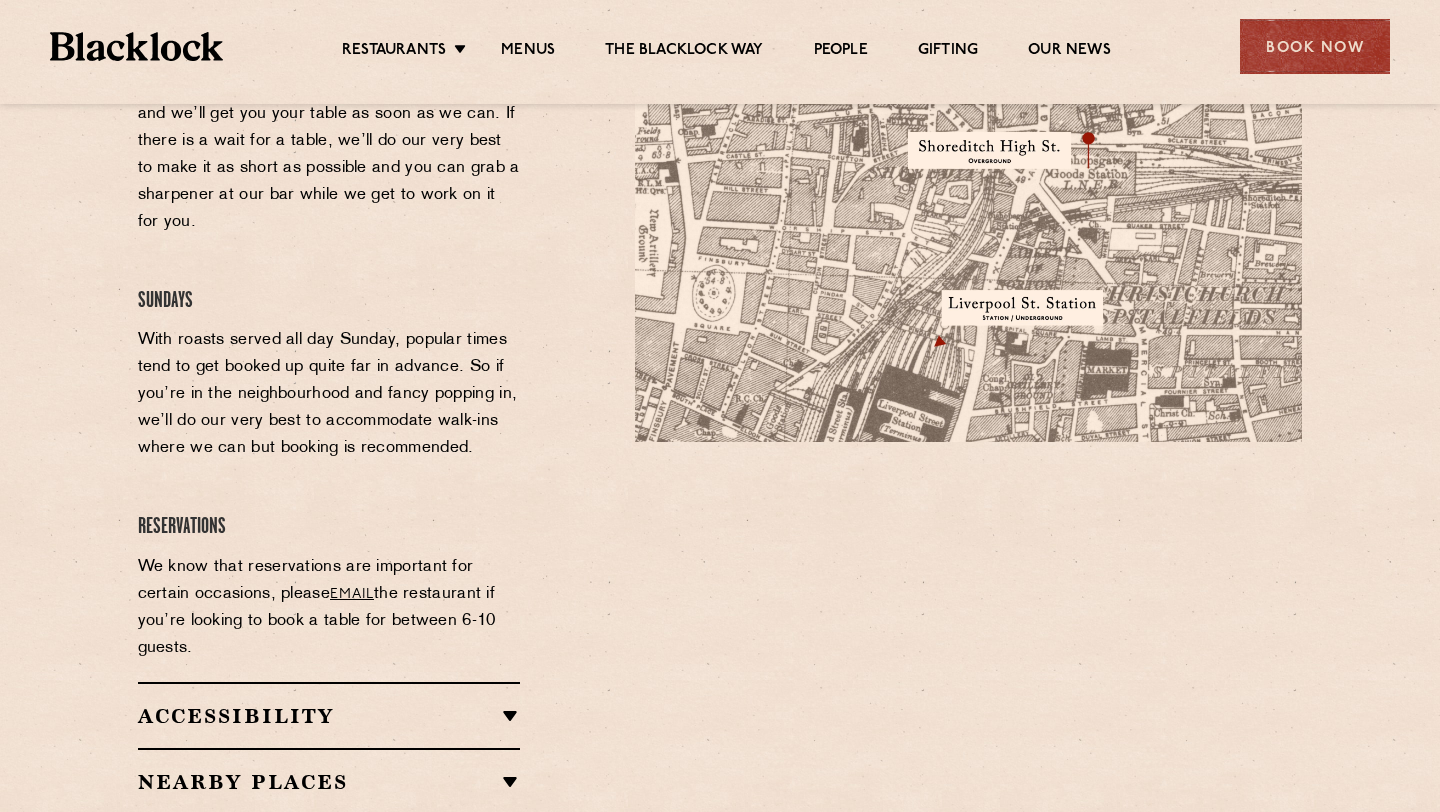 scroll, scrollTop: 1497, scrollLeft: 0, axis: vertical 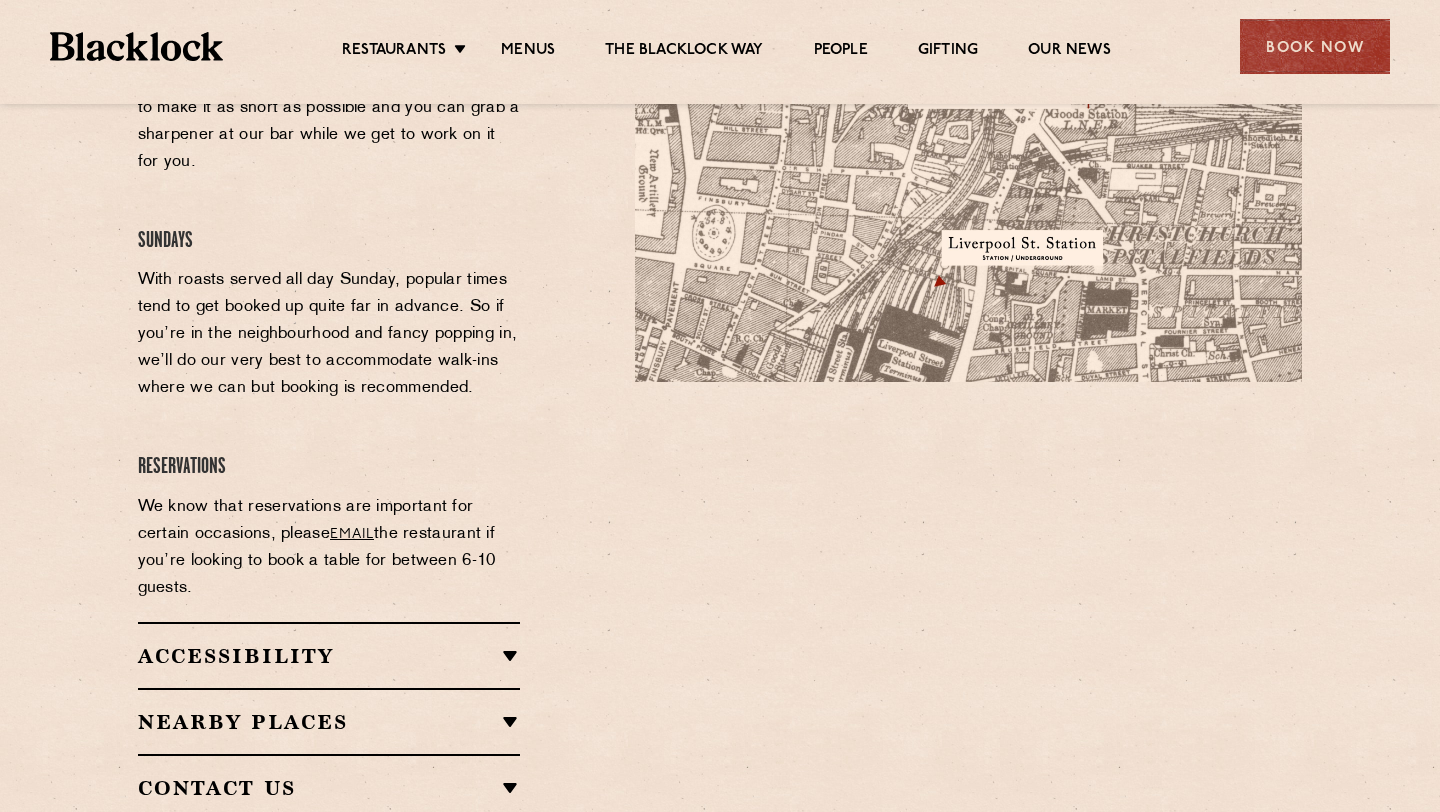 click on "Accessibility Both Shoreditch and Canary Wharf are ground level and accessible. When booking, let us know if there is anything we can do to make your time with us more comfortable and we will do our best to accommodate. Please email us directly if you would like to bring your furry friends before booking so we can confirm we have space for pooches. Well behaved dogs are welcome here as well as Manchester and Canary Wharf too." at bounding box center [329, 655] 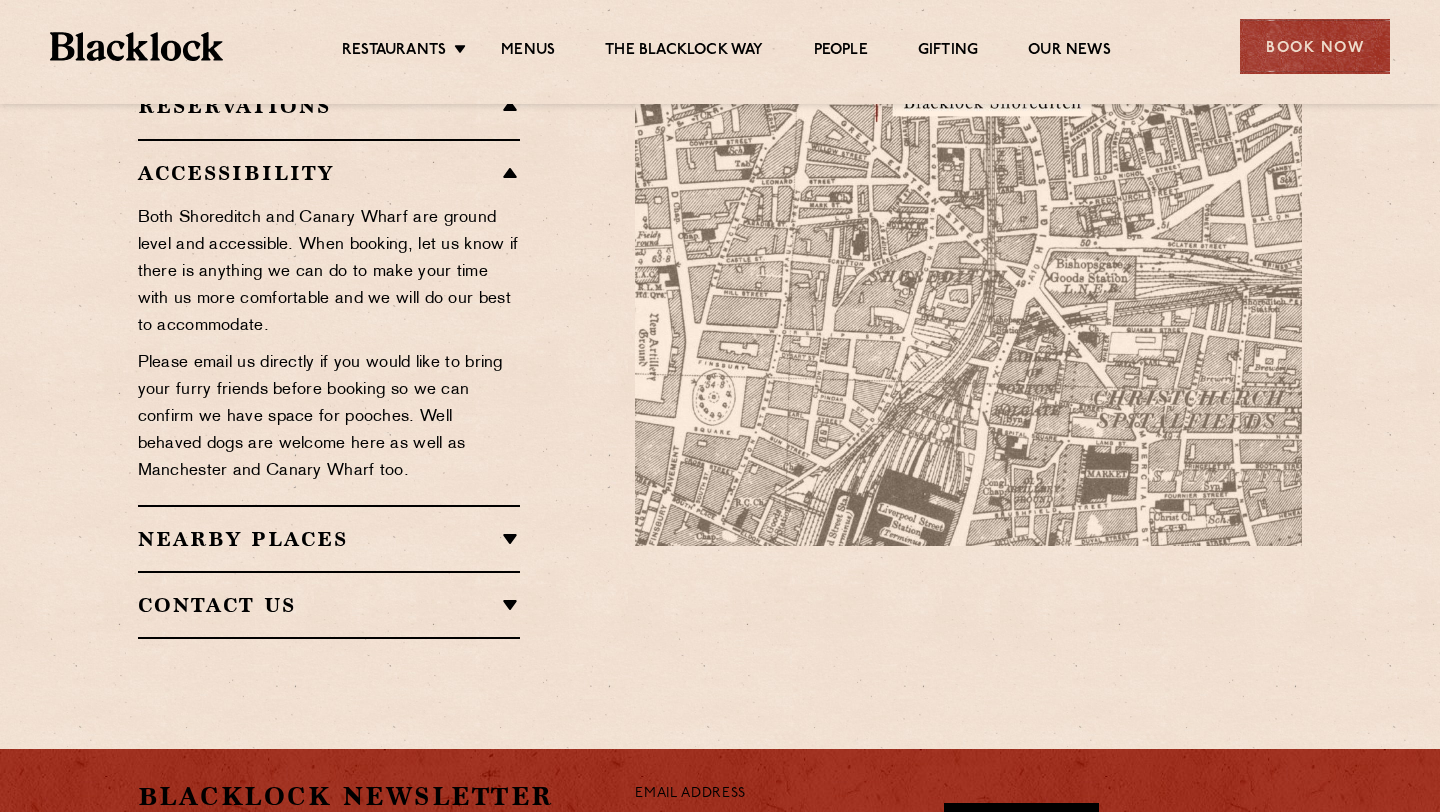 scroll, scrollTop: 1336, scrollLeft: 0, axis: vertical 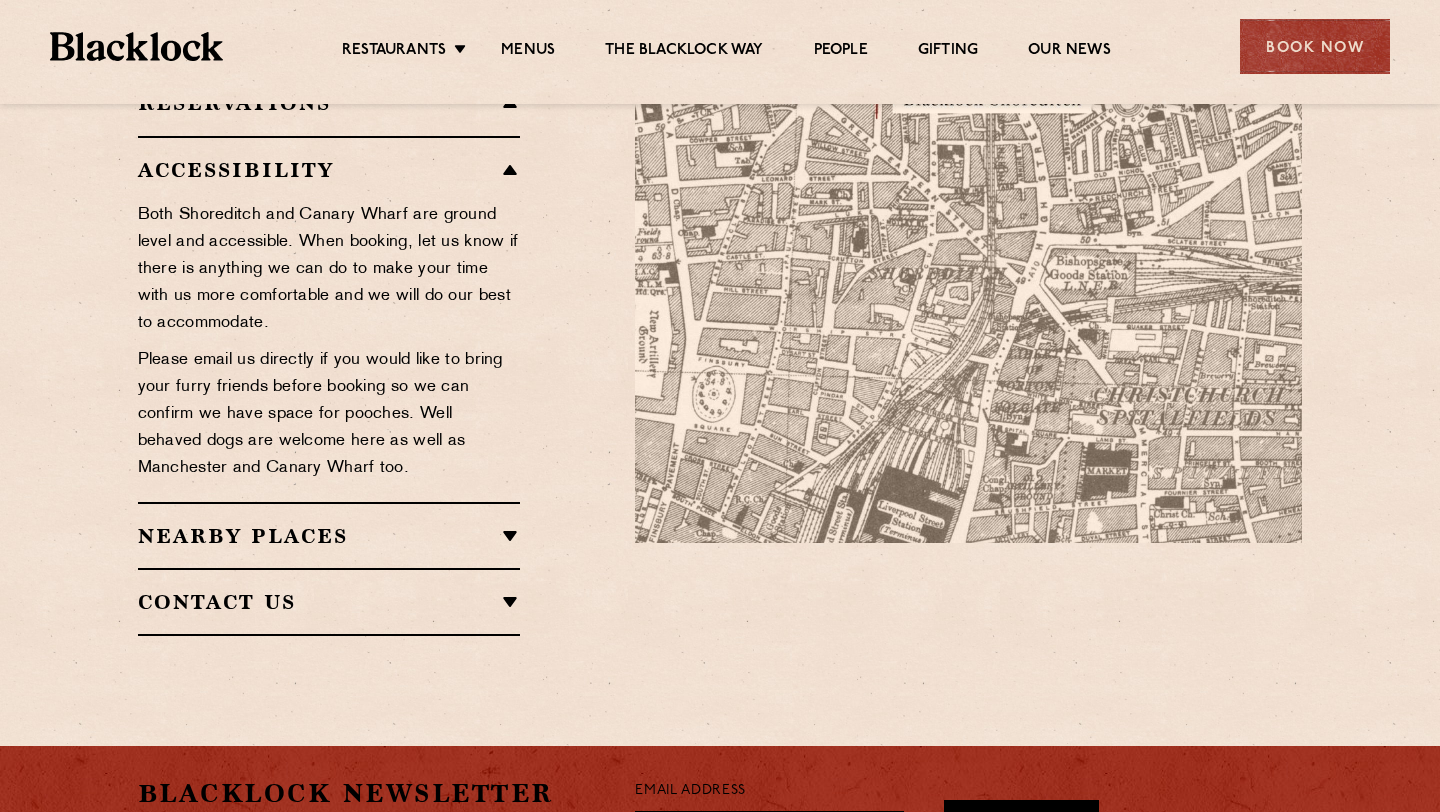 click on "Nearby Places Old Street Records Shoreditch High Street Home Bar Swift Padella Gloria Smoking Goat Rochelle Canteen Brat Old Street Records" at bounding box center (329, 535) 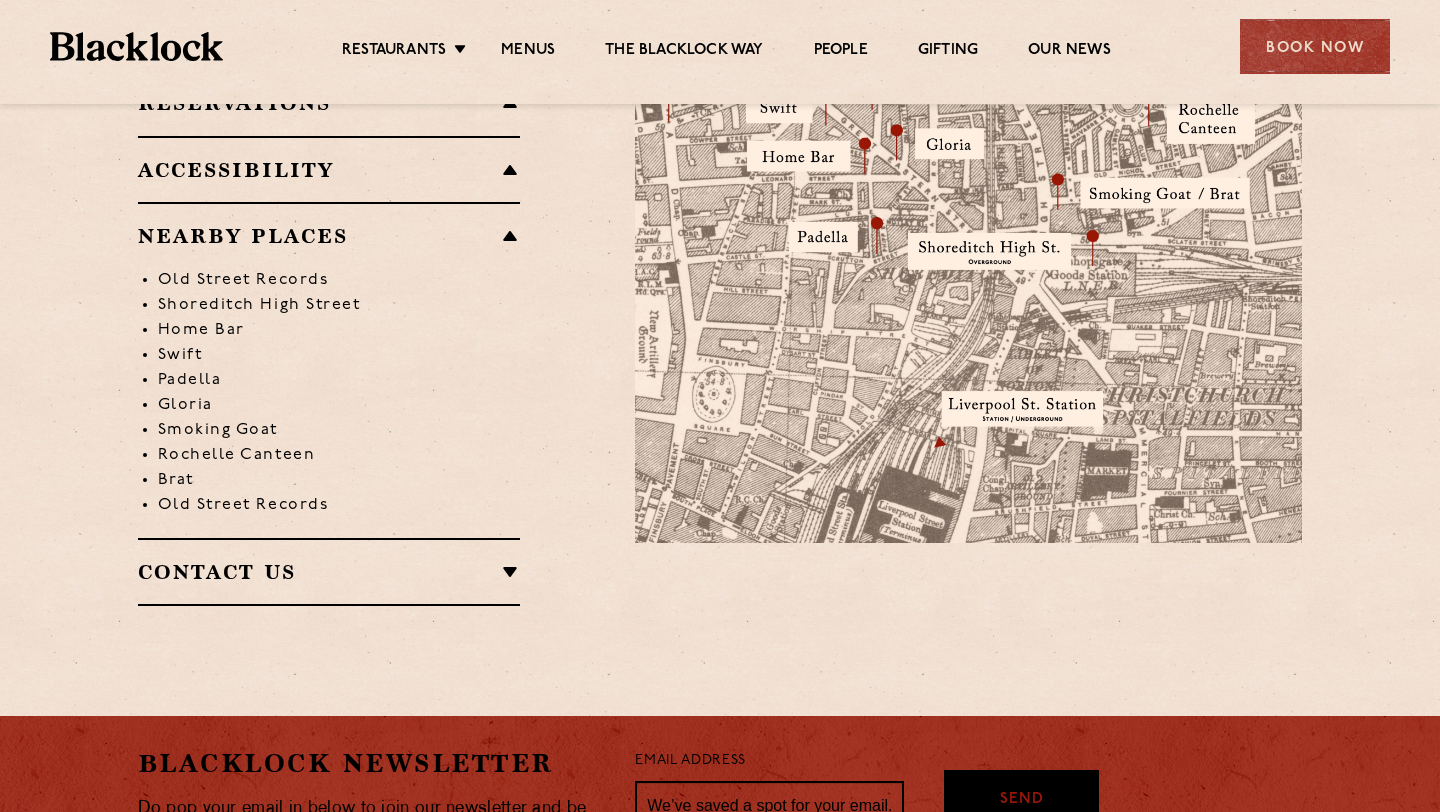 click on "Contact Us" at bounding box center (329, 572) 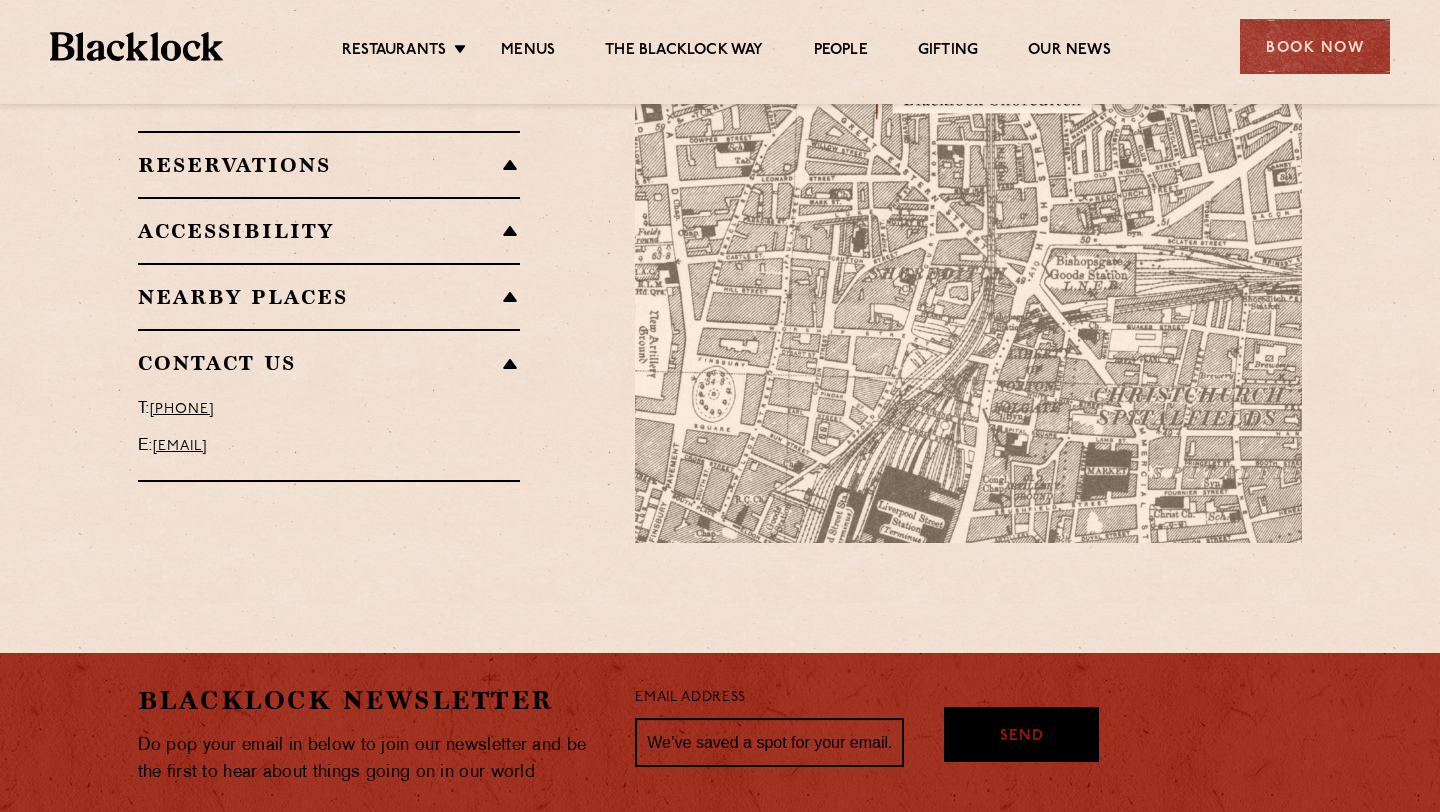click on "Contact Us" at bounding box center [329, 363] 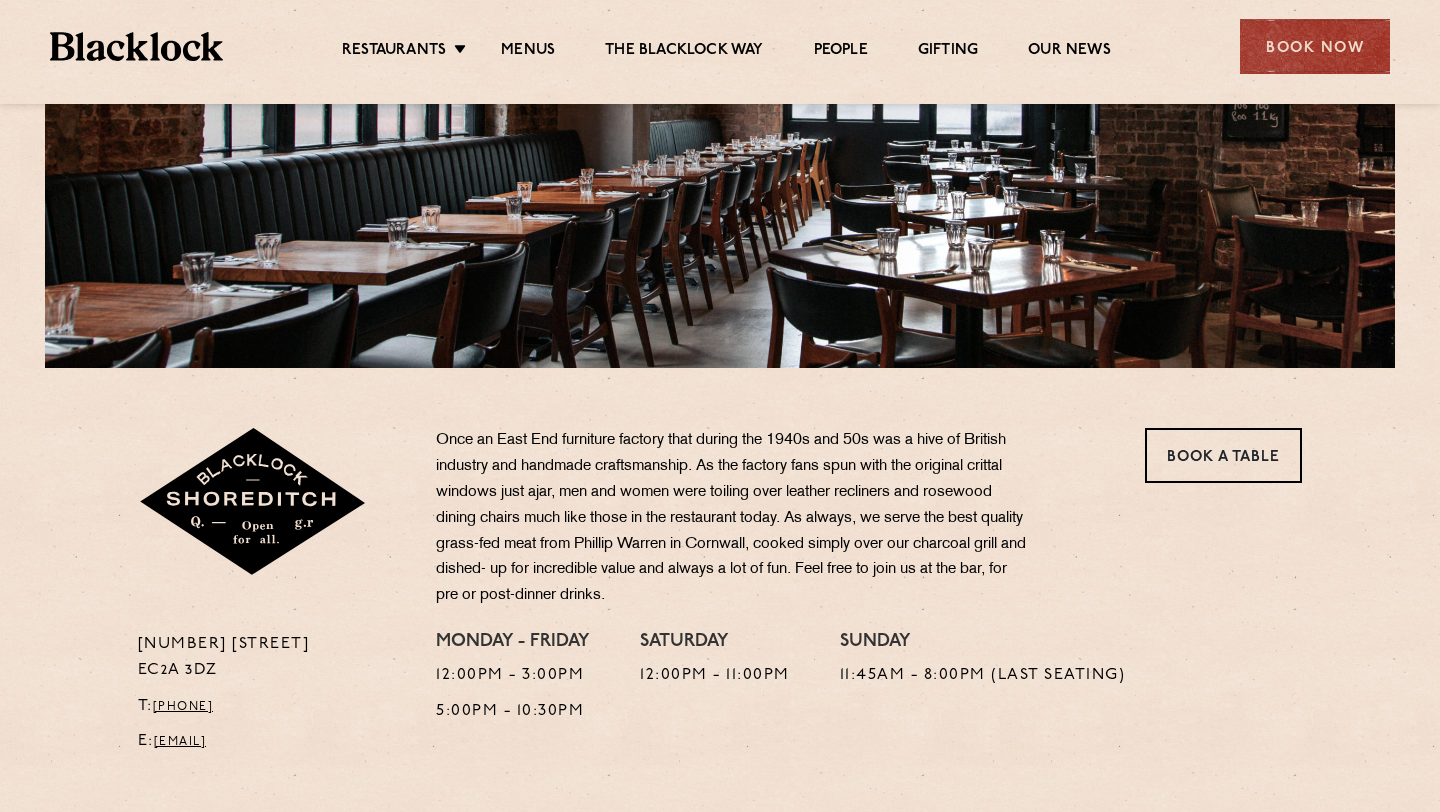 scroll, scrollTop: 291, scrollLeft: 0, axis: vertical 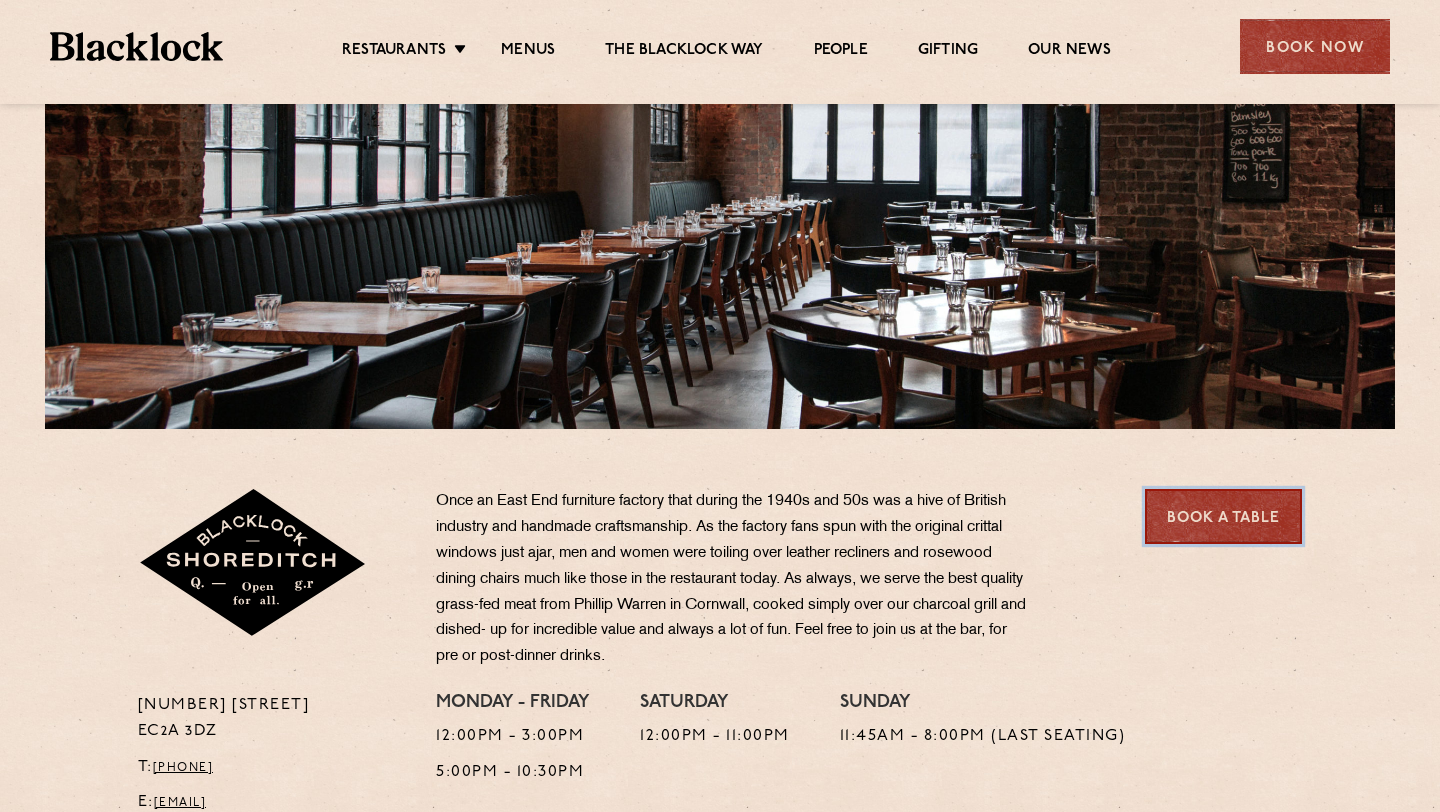 click on "Book a Table" at bounding box center [1223, 516] 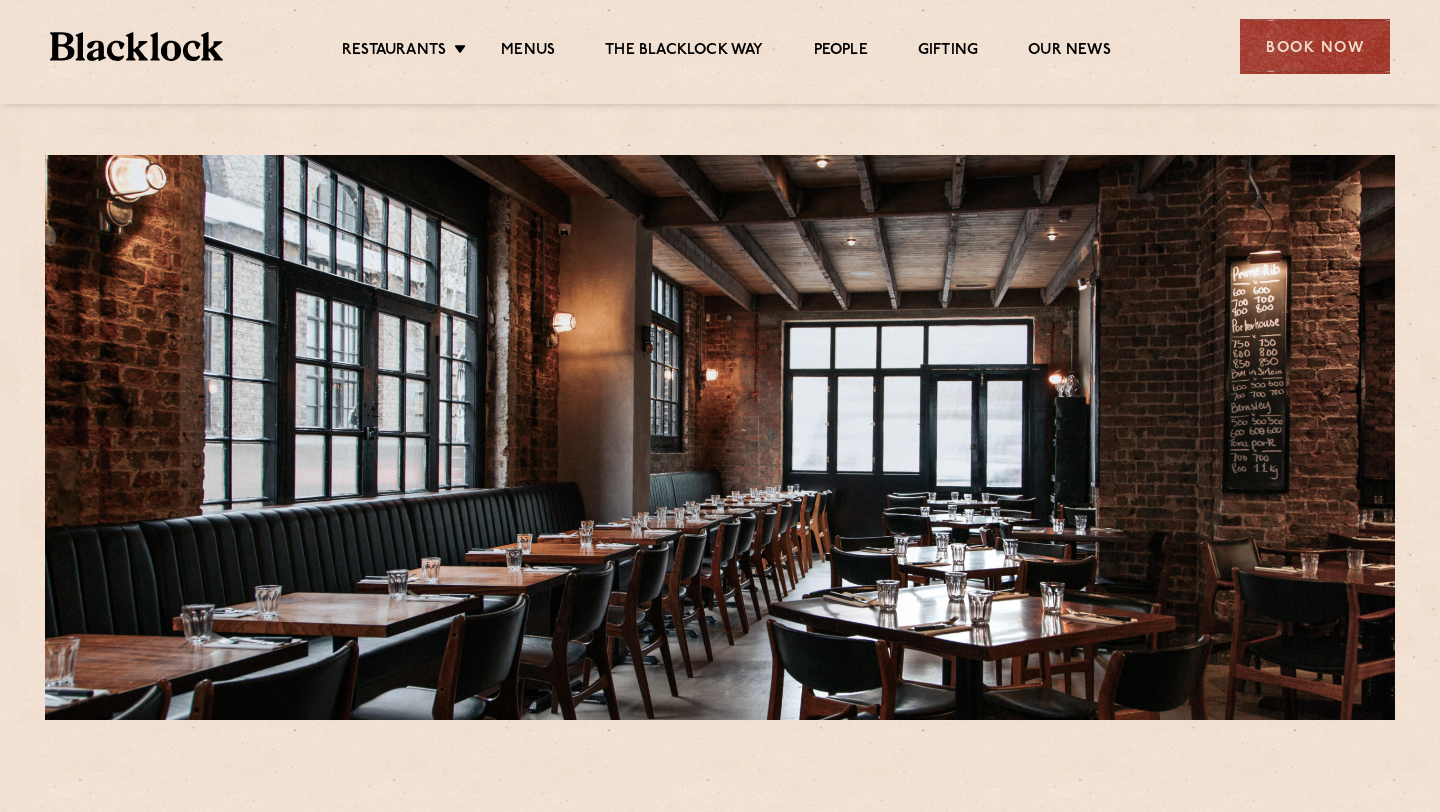 scroll, scrollTop: 0, scrollLeft: 0, axis: both 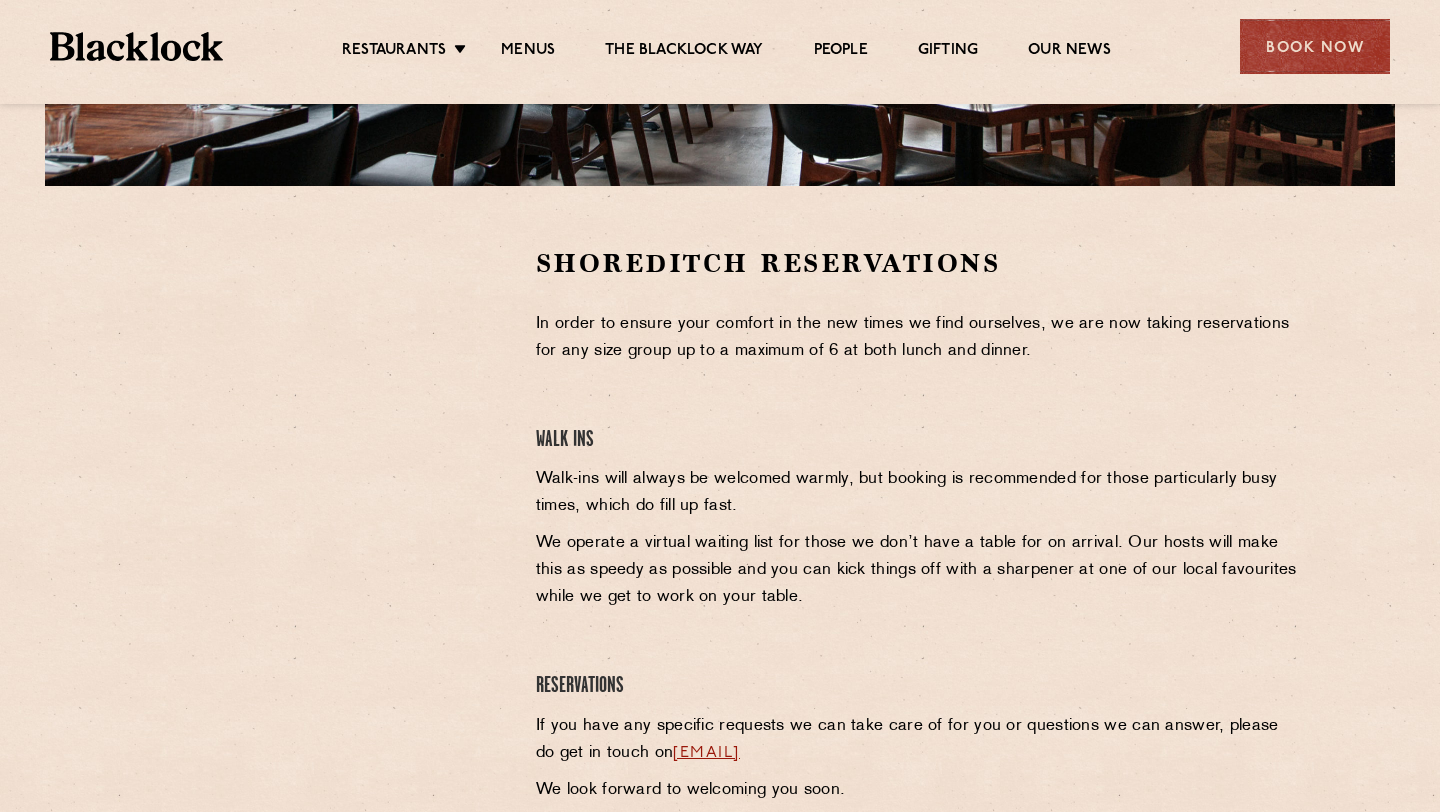 click on "In order to ensure your comfort in the new times we find ourselves, we are now taking reservations for any size group up to a maximum of 6 at both lunch and dinner." at bounding box center [919, 338] 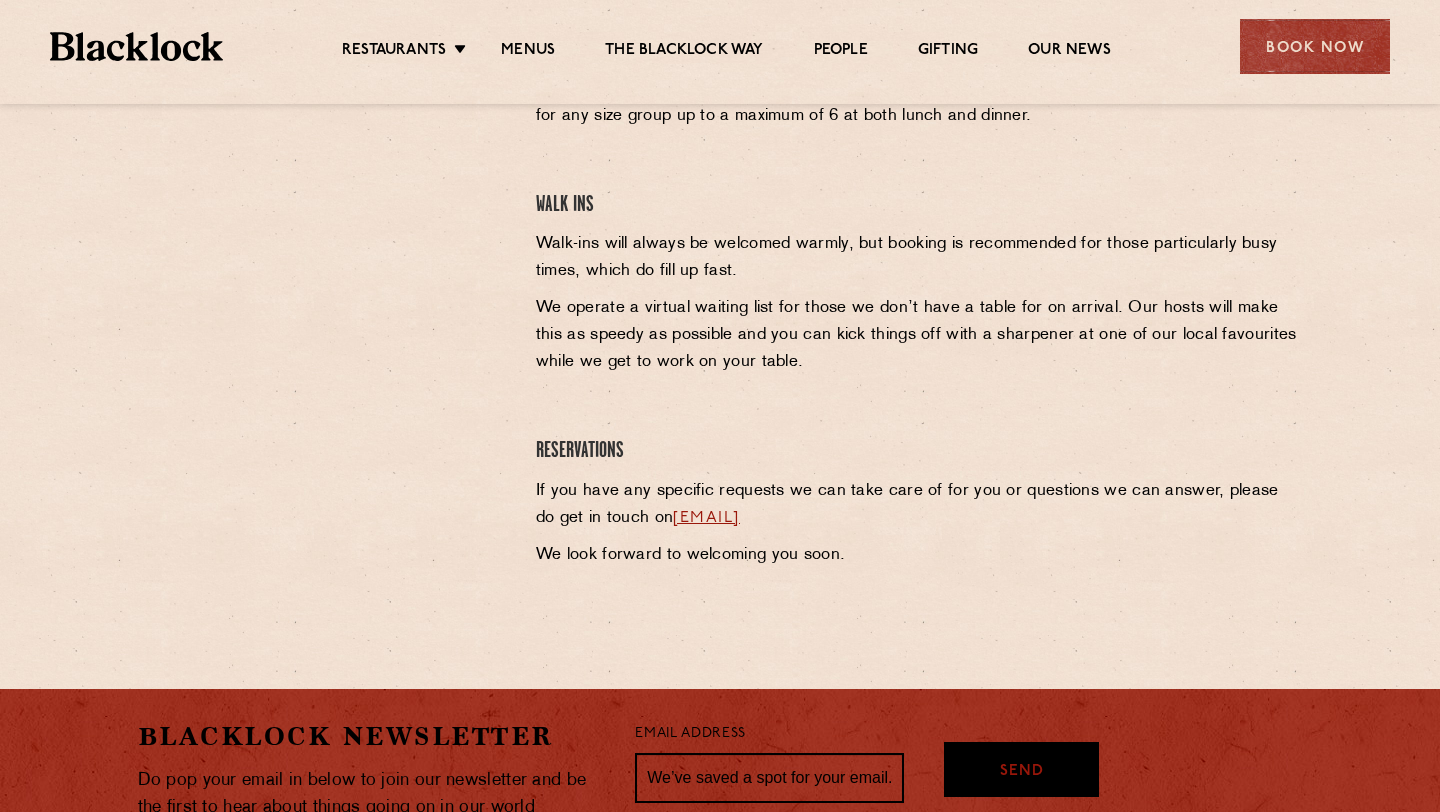 scroll, scrollTop: 804, scrollLeft: 0, axis: vertical 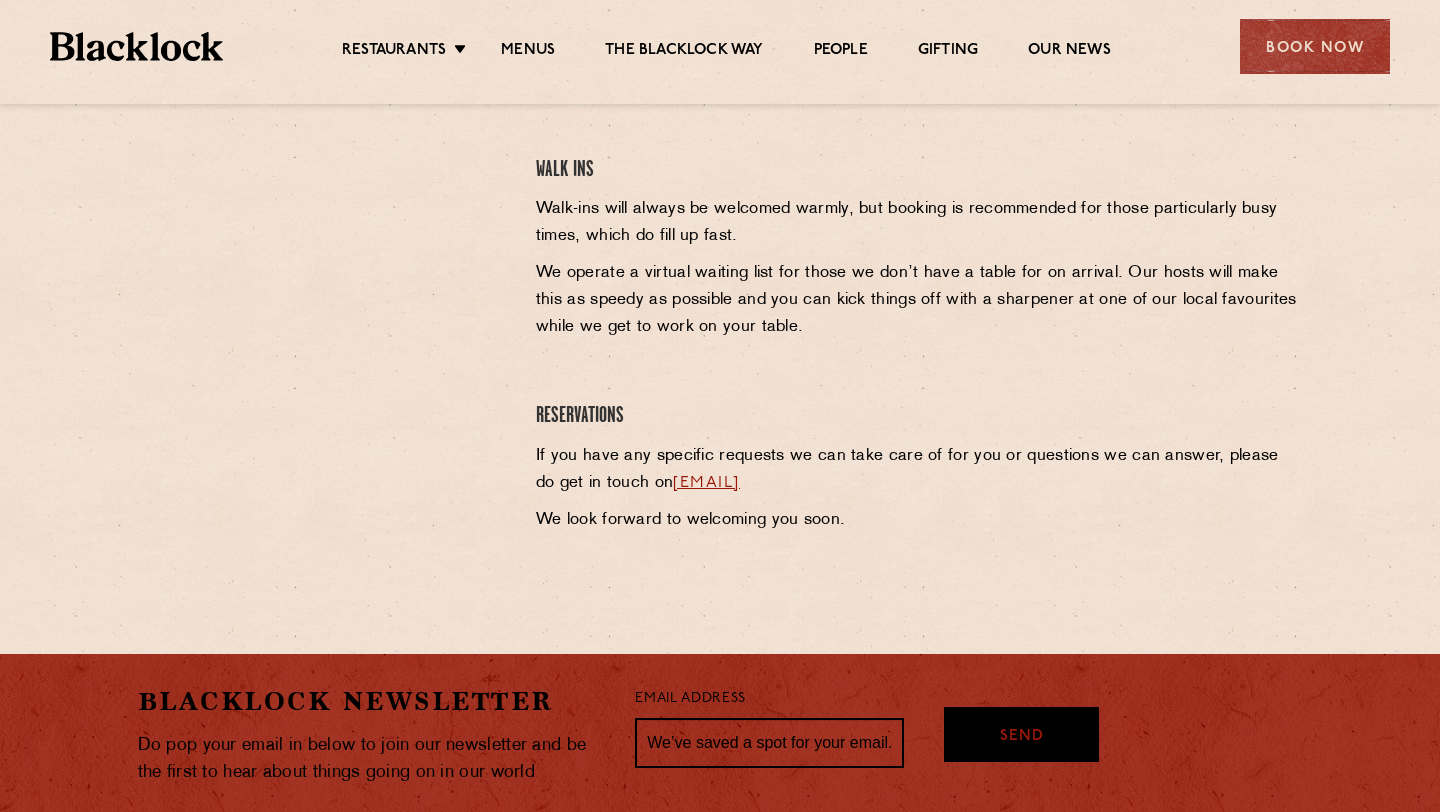 click at bounding box center [322, 260] 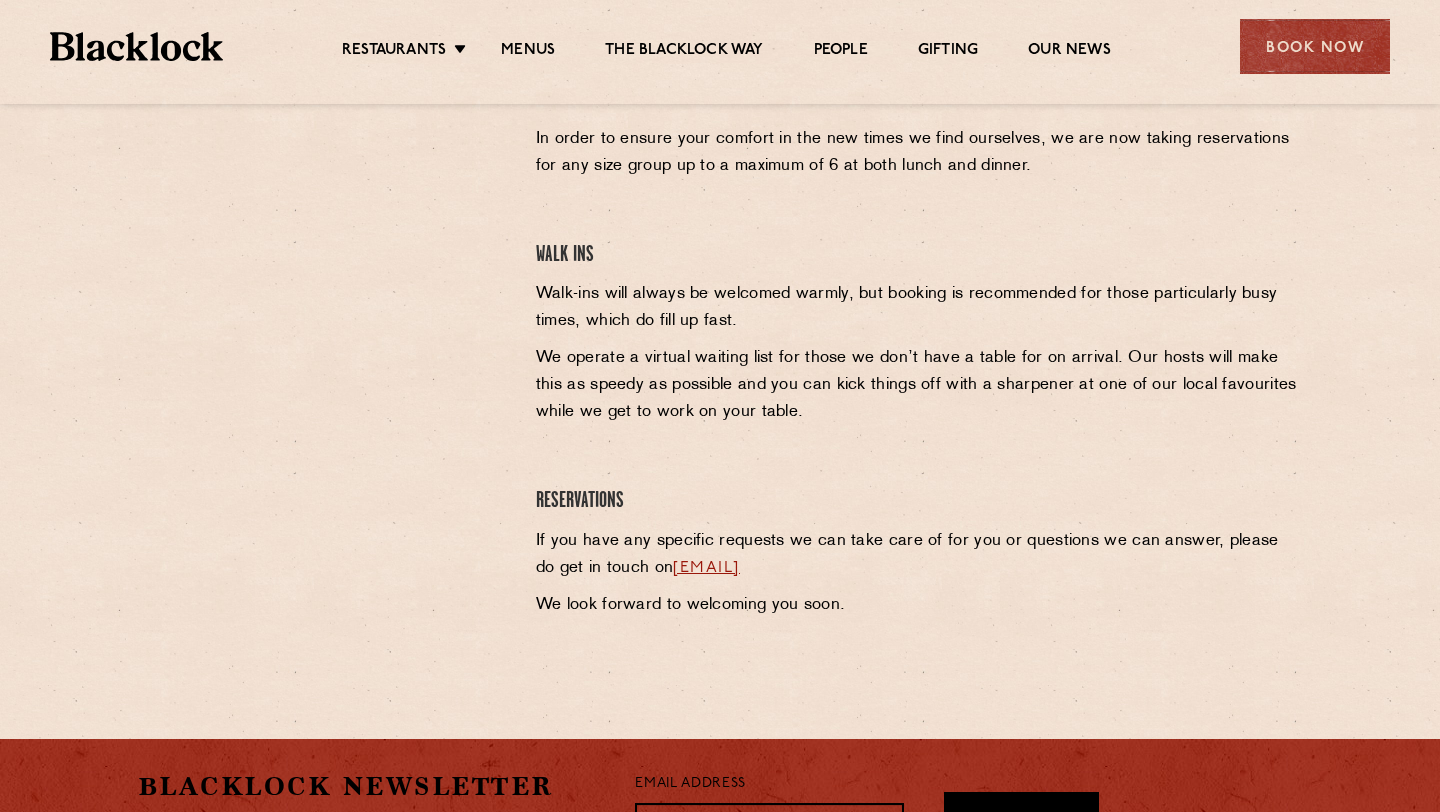 scroll, scrollTop: 718, scrollLeft: 0, axis: vertical 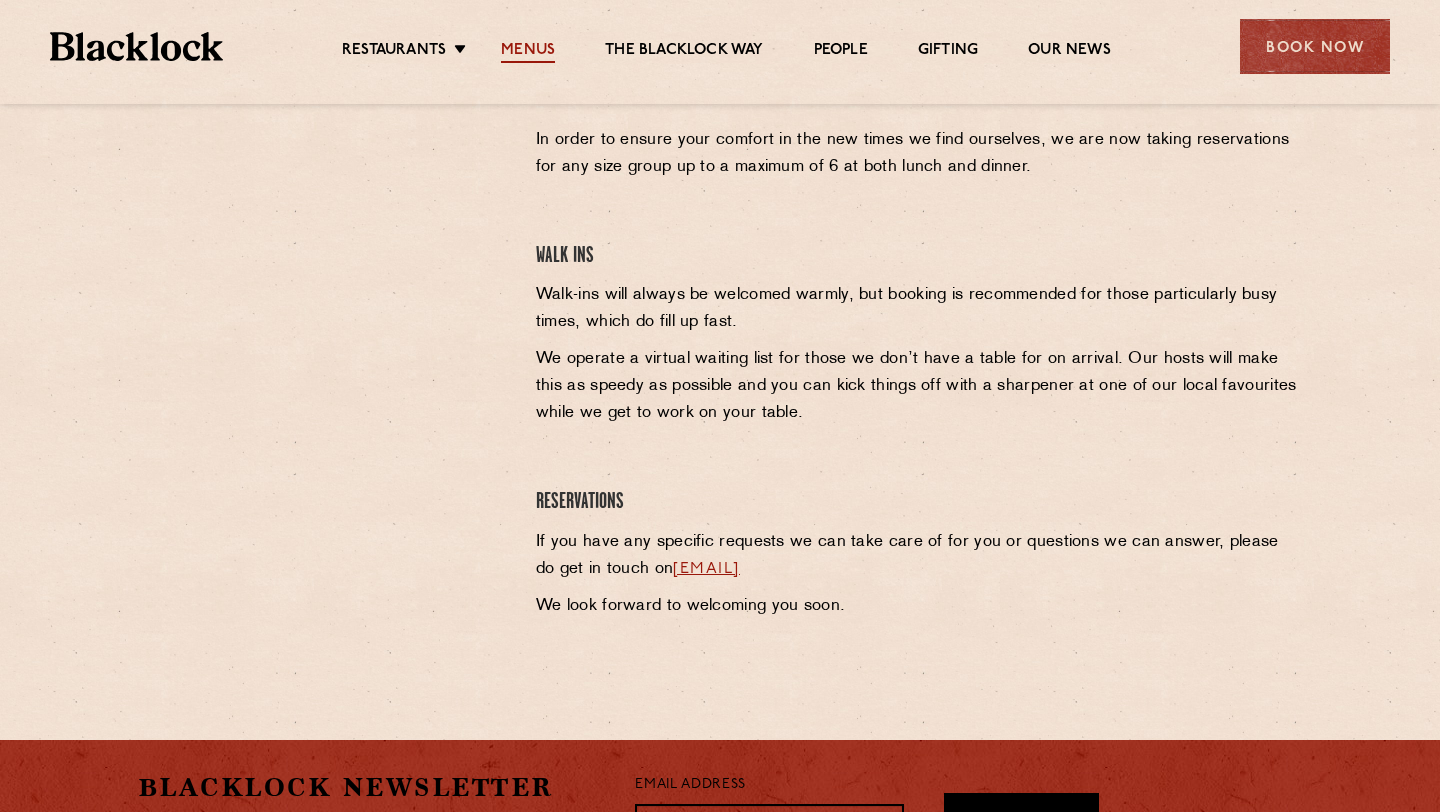 click on "Menus" at bounding box center [528, 52] 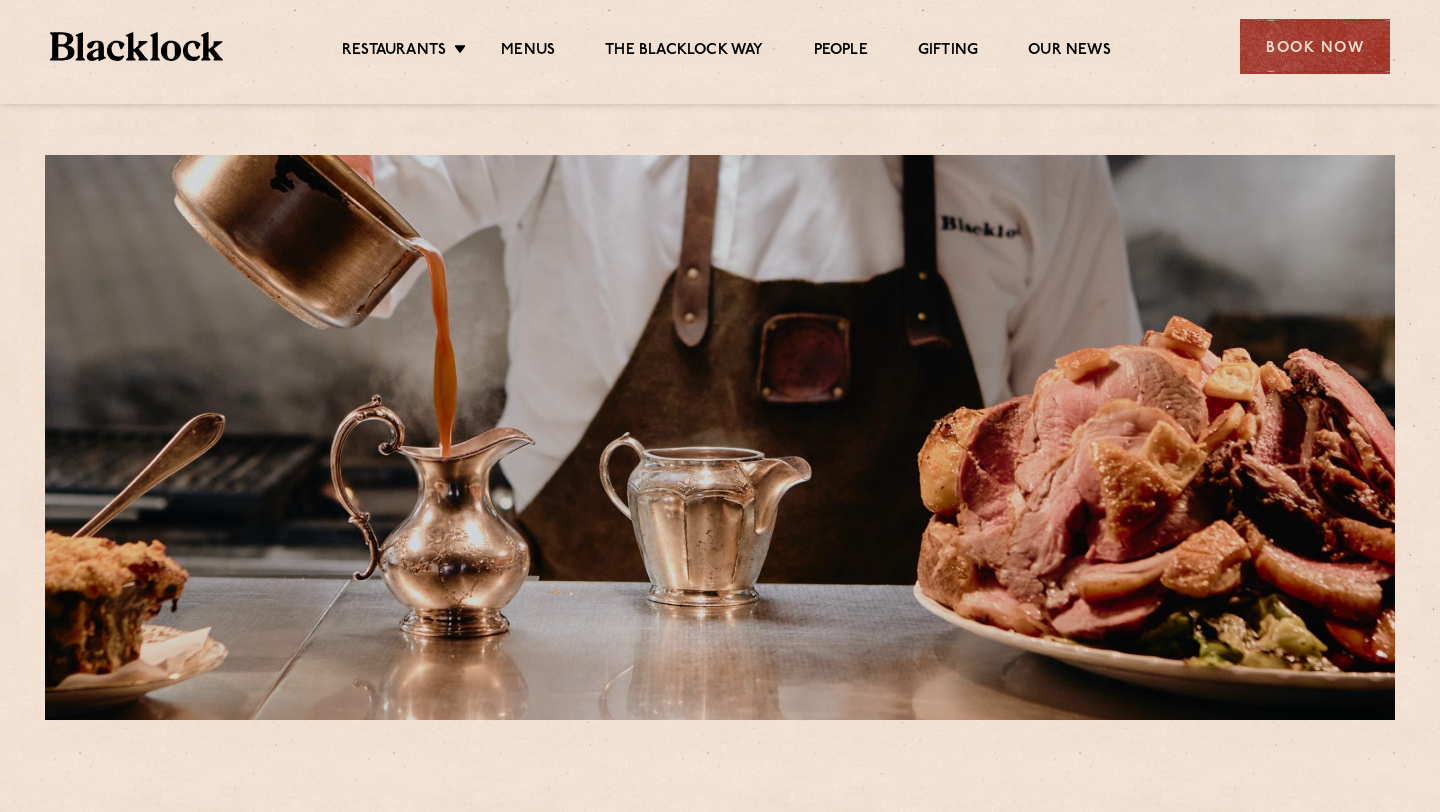 scroll, scrollTop: 0, scrollLeft: 0, axis: both 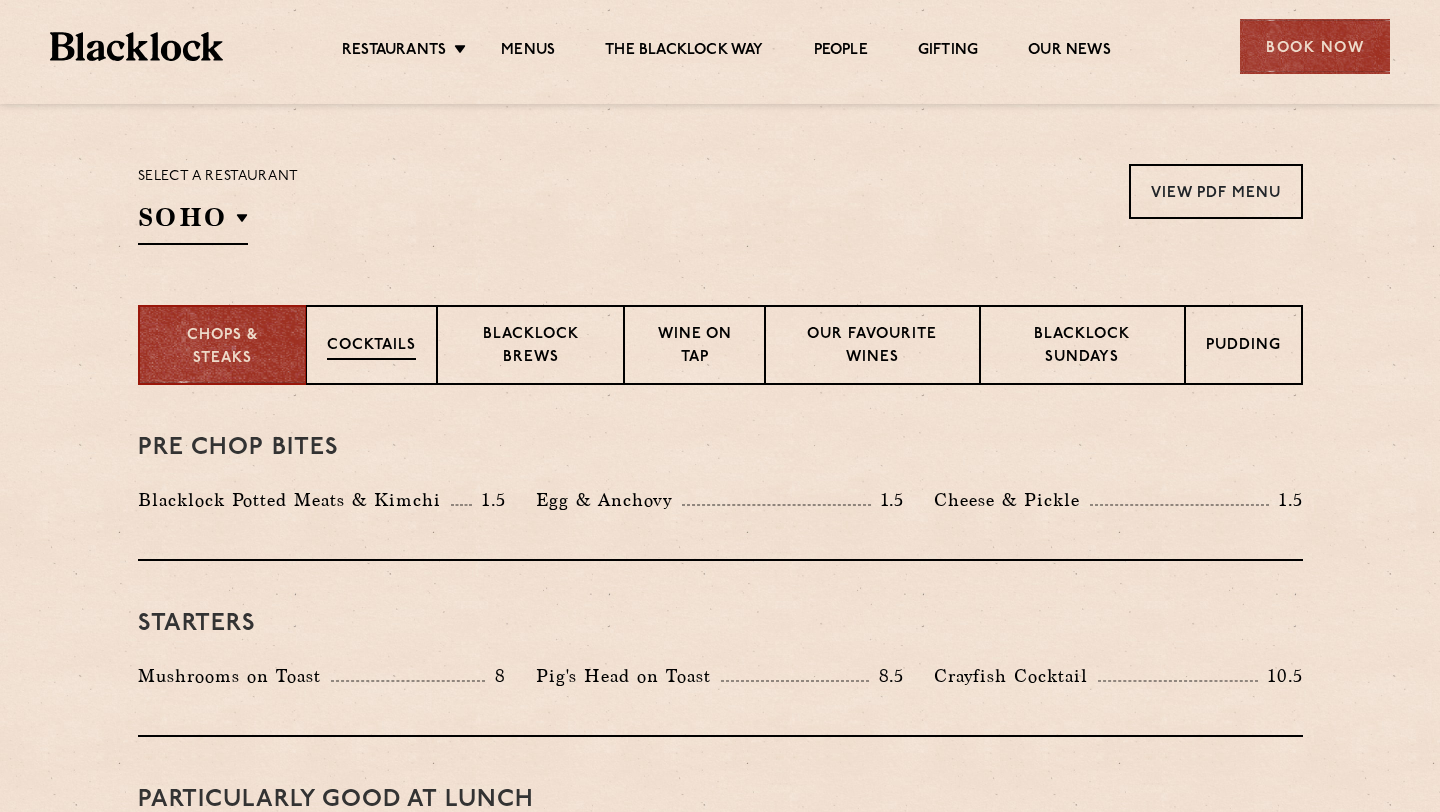 click on "Cocktails" at bounding box center [371, 347] 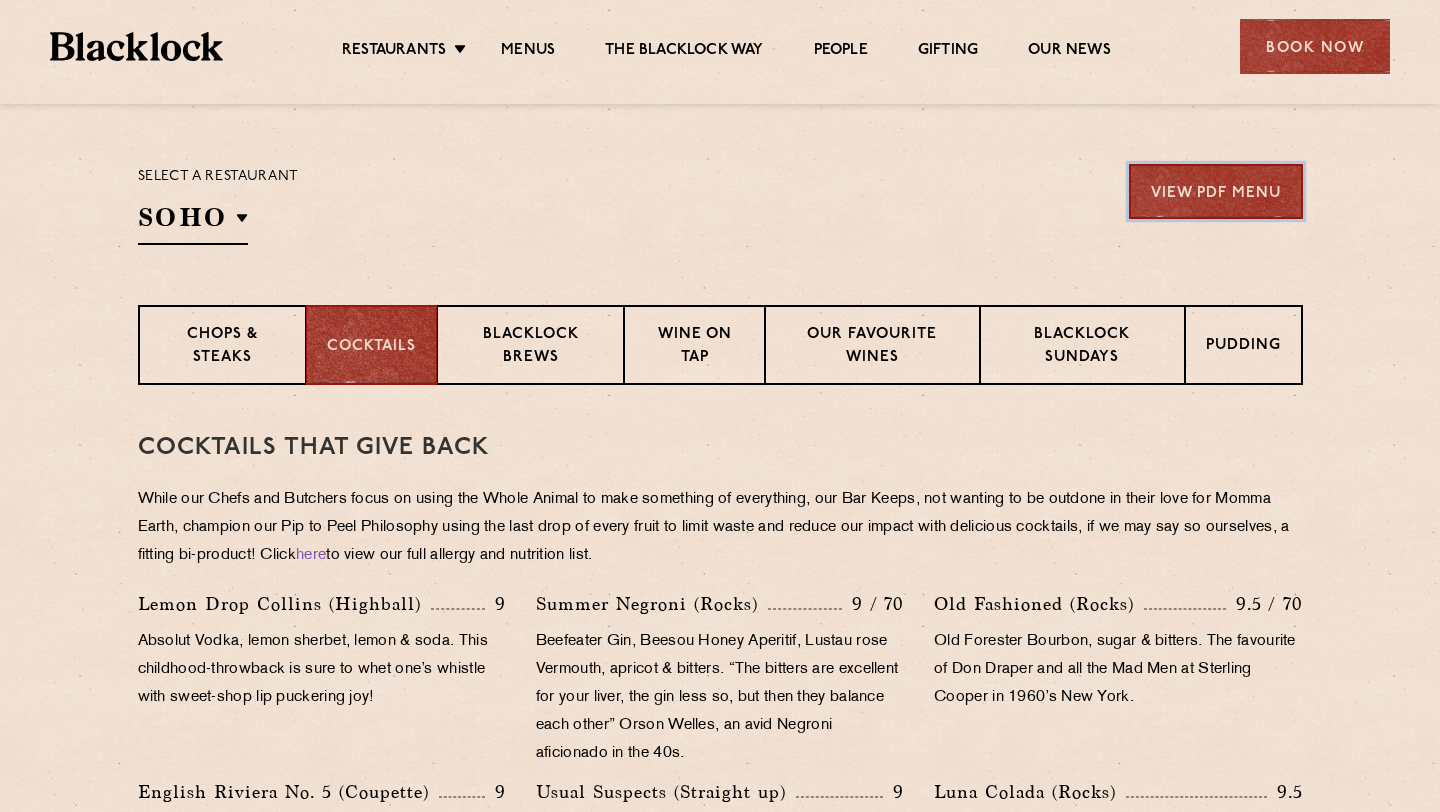 click on "View PDF Menu" at bounding box center [1216, 191] 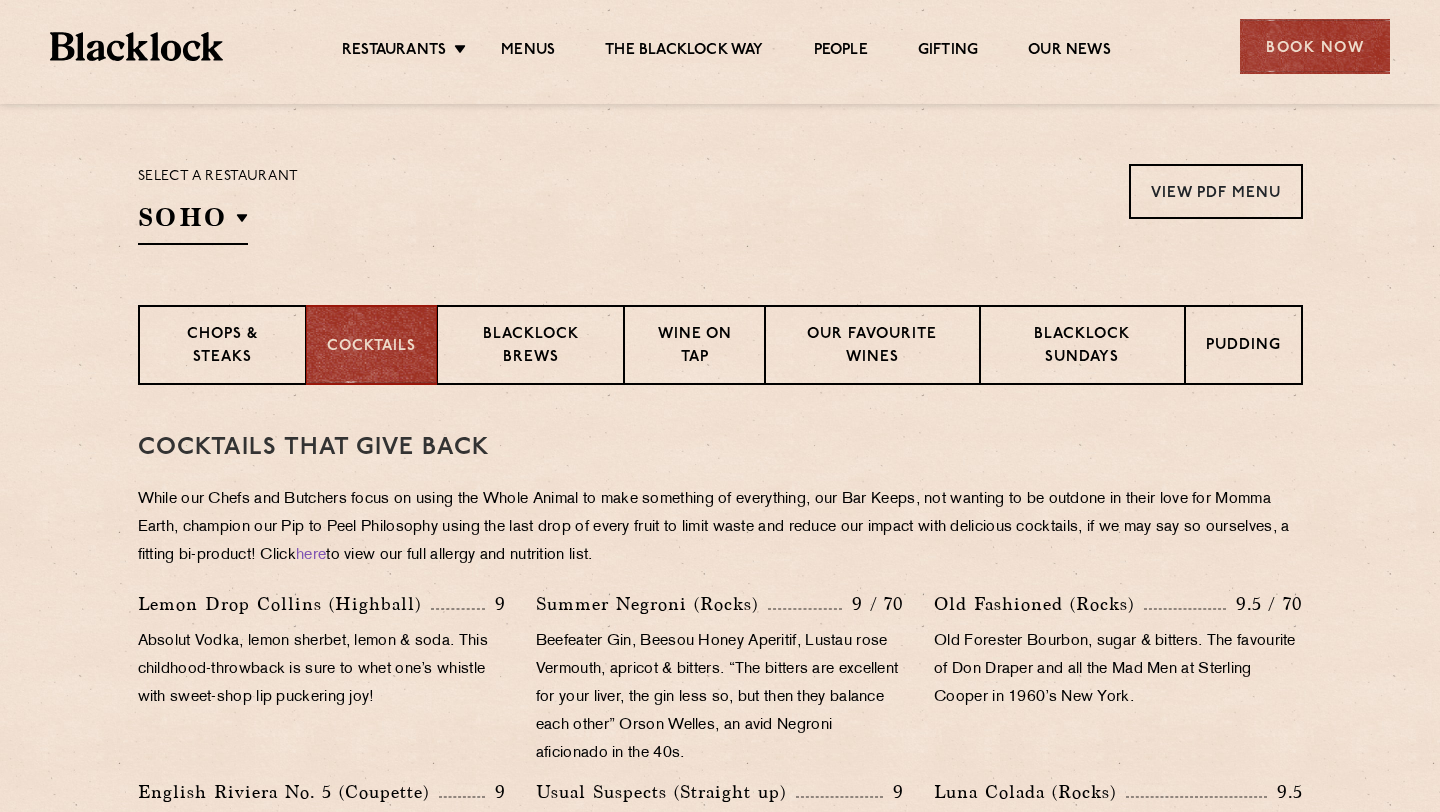click on "Select a restaurant SOHO Soho Birmingham City Shoreditch Covent Garden Canary Wharf Manchester   View PDF Menu   View PDF Menu   View PDF Menu   View PDF Menu   View PDF Menu   View PDF Menu   View PDF Menu" at bounding box center (720, 204) 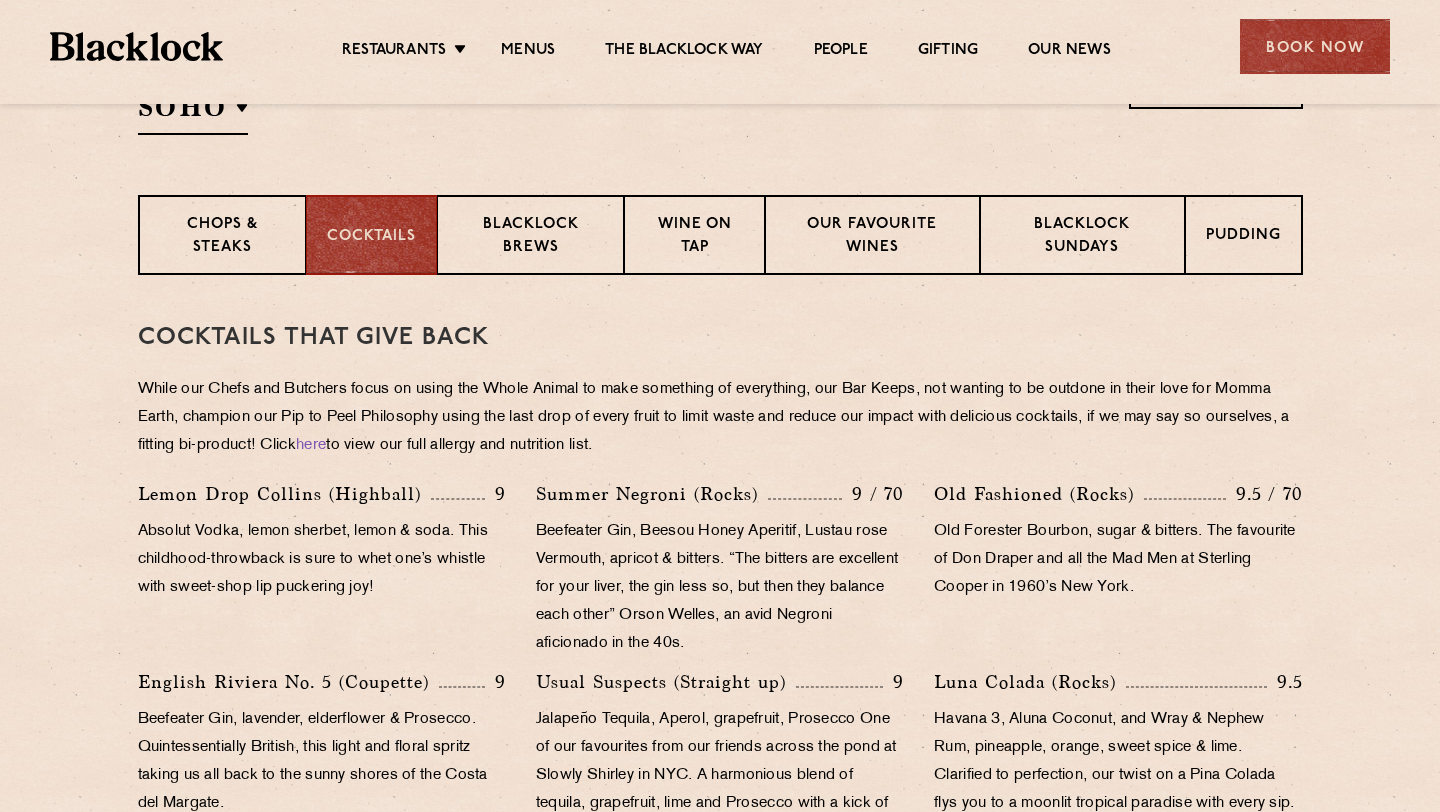 scroll, scrollTop: 742, scrollLeft: 0, axis: vertical 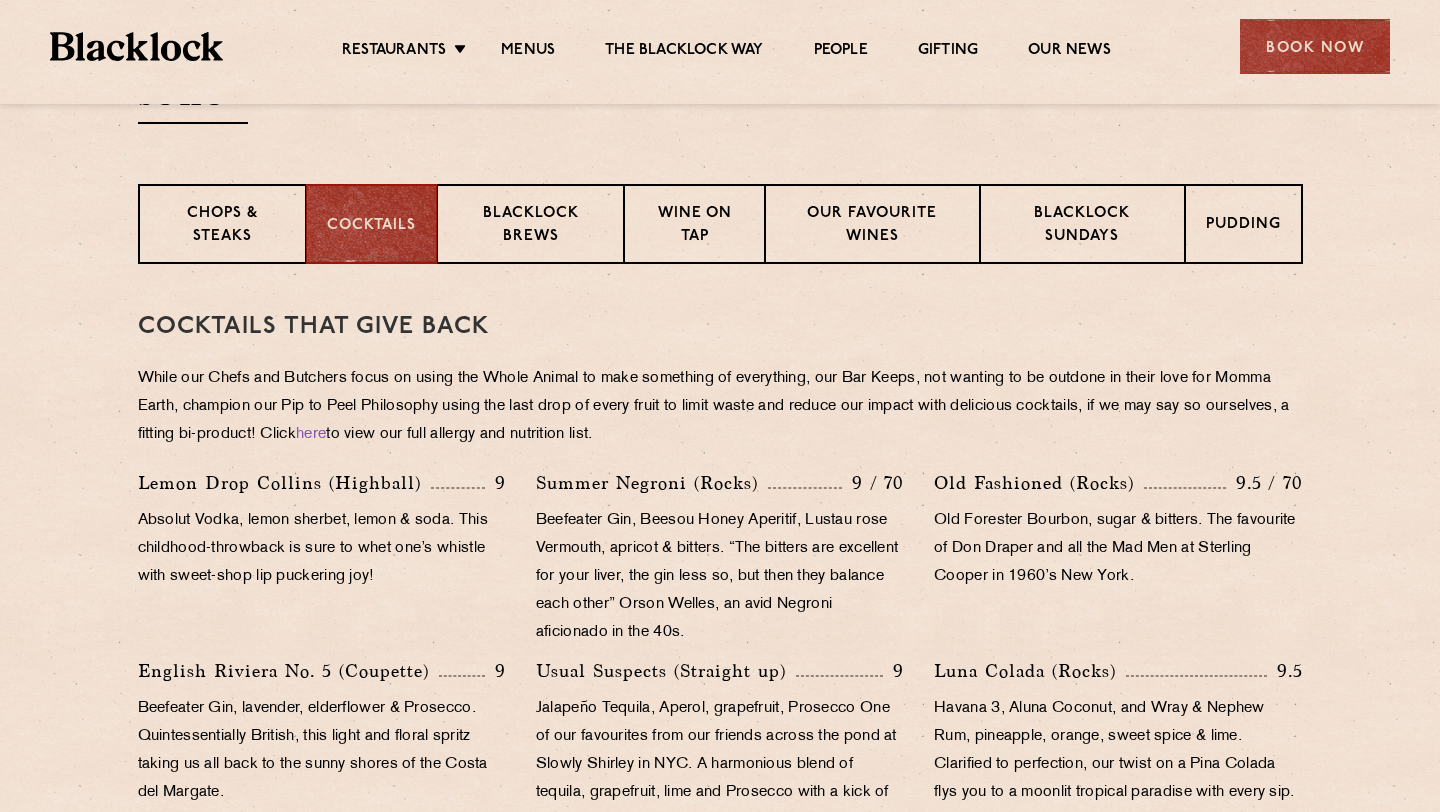 click on "Cocktails That Give Back While our Chefs and Butchers focus on using the Whole Animal to make something of everything, our Bar Keeps, not wanting to be outdone in their love for Momma Earth, champion our Pip to Peel Philosophy using the last drop of every fruit to limit waste and reduce our impact with delicious cocktails, if we may say so ourselves, a fitting bi-product!  Click  here  to view our full allergy and nutrition list. Lemon Drop Collins (Highball) 9 Absolut Vodka, lemon sherbet, lemon & soda. This childhood-throwback is sure to whet one’s whistle with sweet-shop lip puckering joy! Summer Negroni (Rocks) 9 / 70 Beefeater Gin, Beesou Honey Aperitif, Lustau rose Vermouth, apricot & bitters. “The bitters are excellent for your liver, the gin less so, but then they balance each other” Orson Welles, an avid Negroni aficionado in the 40s. Old Fashioned (Rocks) 9.5 / 70 Old Forester Bourbon, sugar & bitters. The favourite of Don Draper and all the Mad Men at Sterling Cooper in 1960’s [CITY]. 9 9" at bounding box center (720, 789) 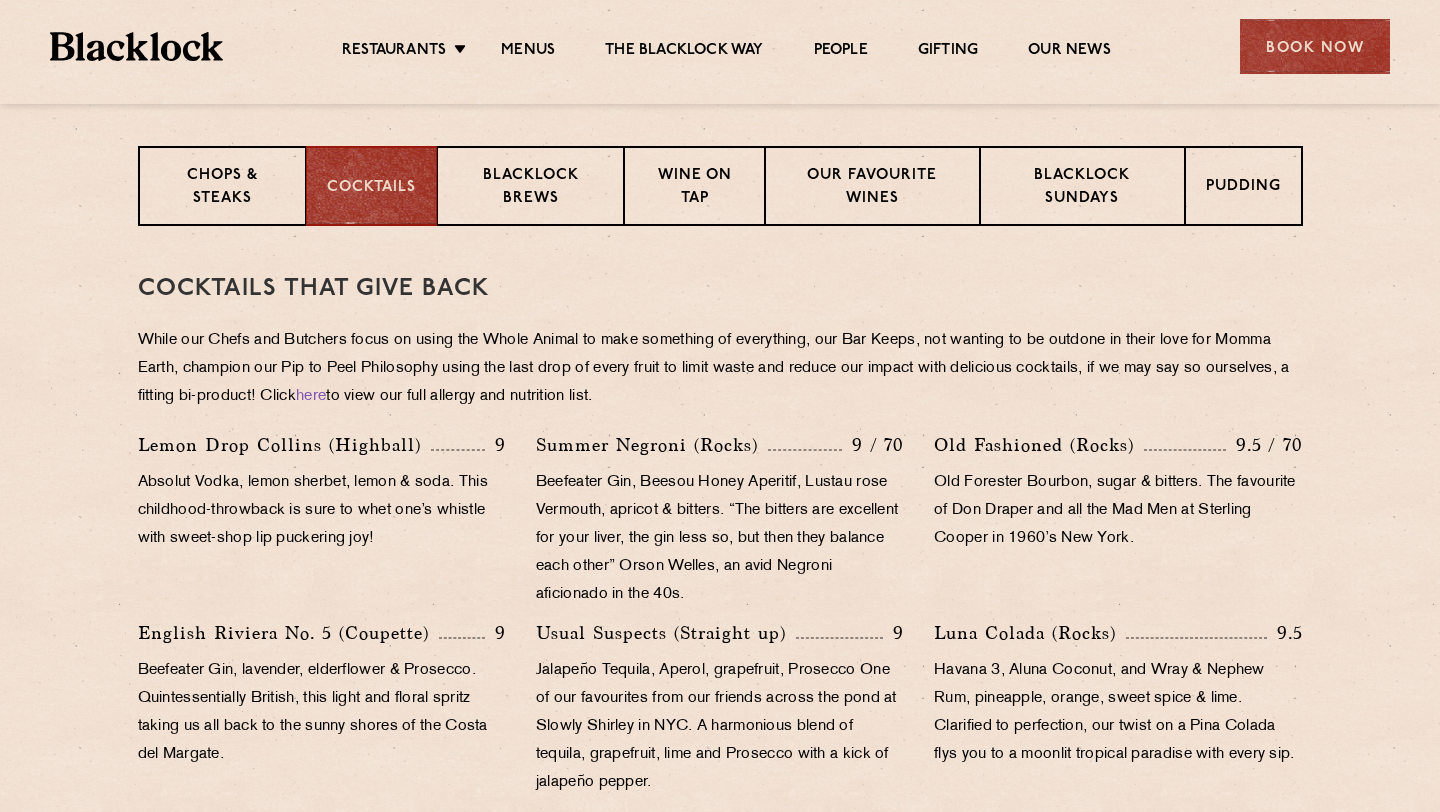 scroll, scrollTop: 778, scrollLeft: 0, axis: vertical 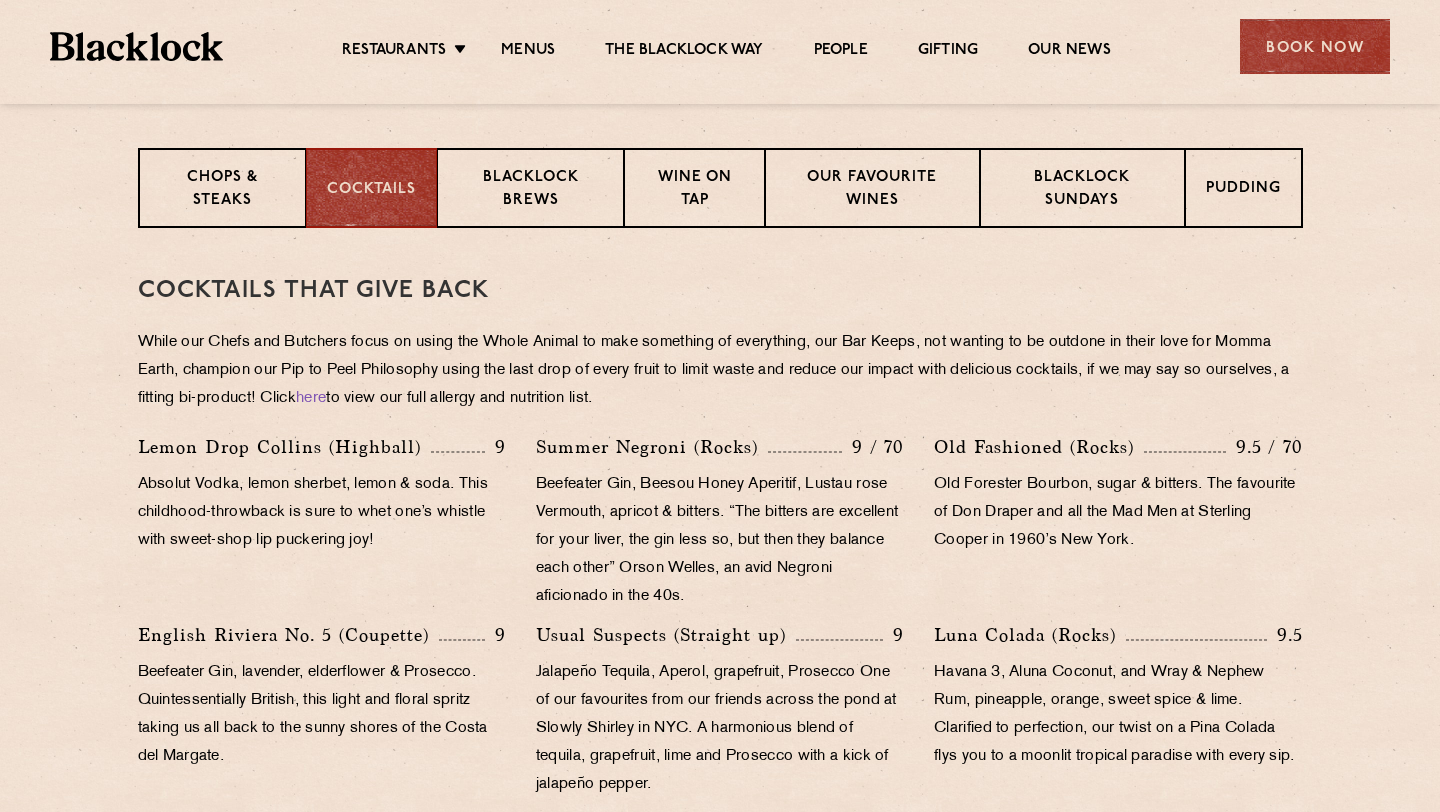 click on "Cocktails That Give Back While our Chefs and Butchers focus on using the Whole Animal to make something of everything, our Bar Keeps, not wanting to be outdone in their love for Momma Earth, champion our Pip to Peel Philosophy using the last drop of every fruit to limit waste and reduce our impact with delicious cocktails, if we may say so ourselves, a fitting bi-product!  Click  here  to view our full allergy and nutrition list. Lemon Drop Collins (Highball) 9 Absolut Vodka, lemon sherbet, lemon & soda. This childhood-throwback is sure to whet one’s whistle with sweet-shop lip puckering joy! Summer Negroni (Rocks) 9 / 70 Beefeater Gin, Beesou Honey Aperitif, Lustau rose Vermouth, apricot & bitters. “The bitters are excellent for your liver, the gin less so, but then they balance each other” Orson Welles, an avid Negroni aficionado in the 40s. Old Fashioned (Rocks) 9.5 / 70 Old Forester Bourbon, sugar & bitters. The favourite of Don Draper and all the Mad Men at Sterling Cooper in 1960’s [CITY]. 9 9" at bounding box center (720, 988) 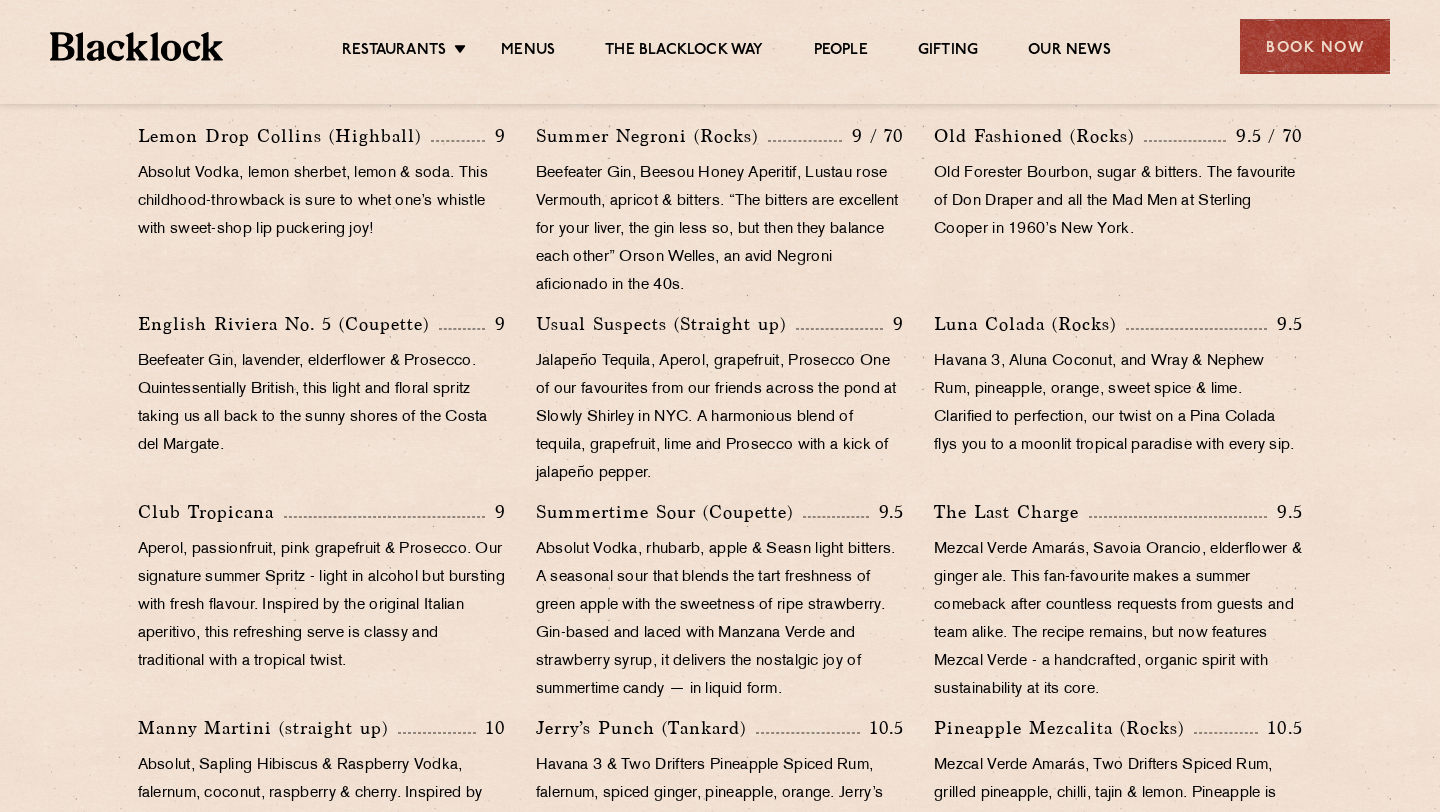 scroll, scrollTop: 1093, scrollLeft: 0, axis: vertical 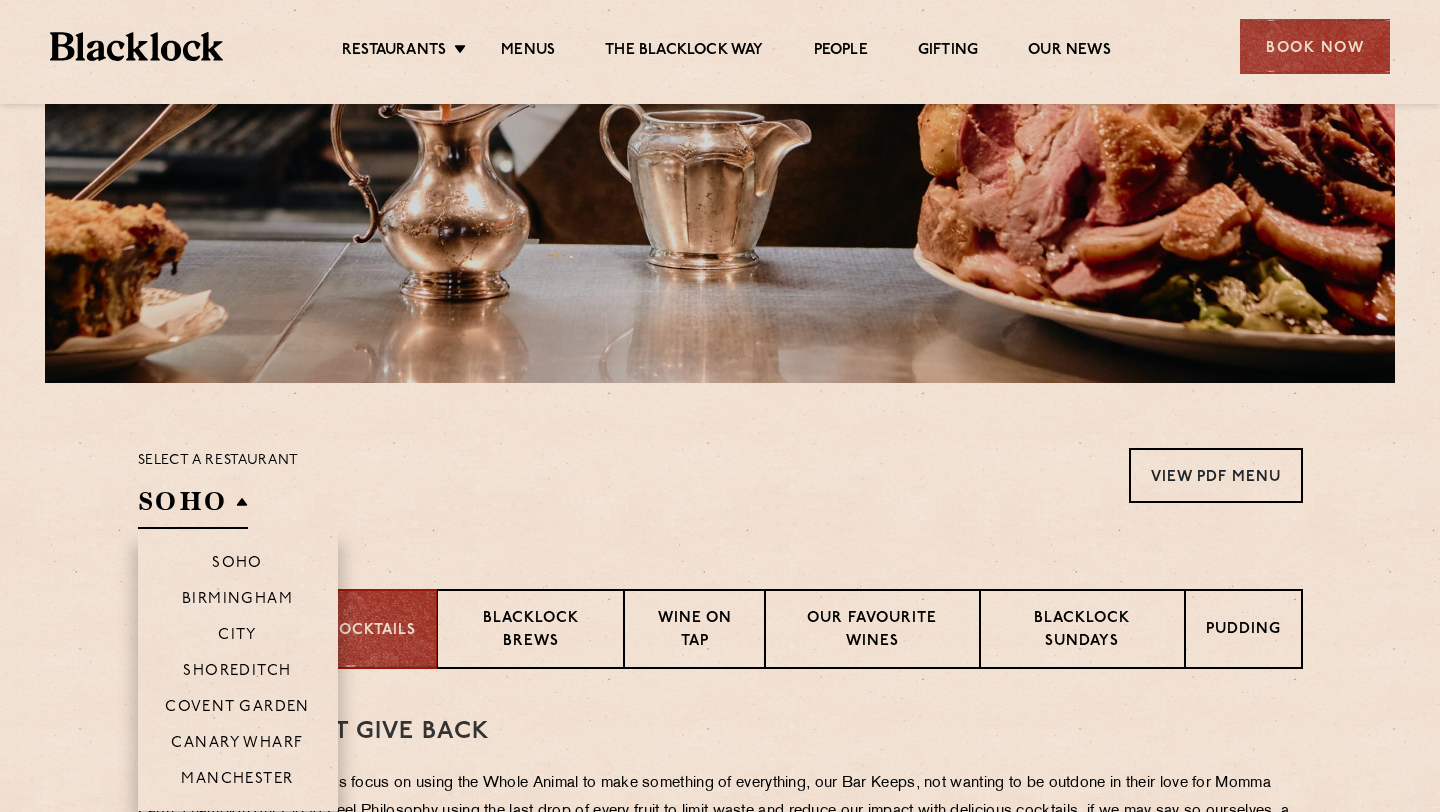 click on "SOHO" at bounding box center [193, 506] 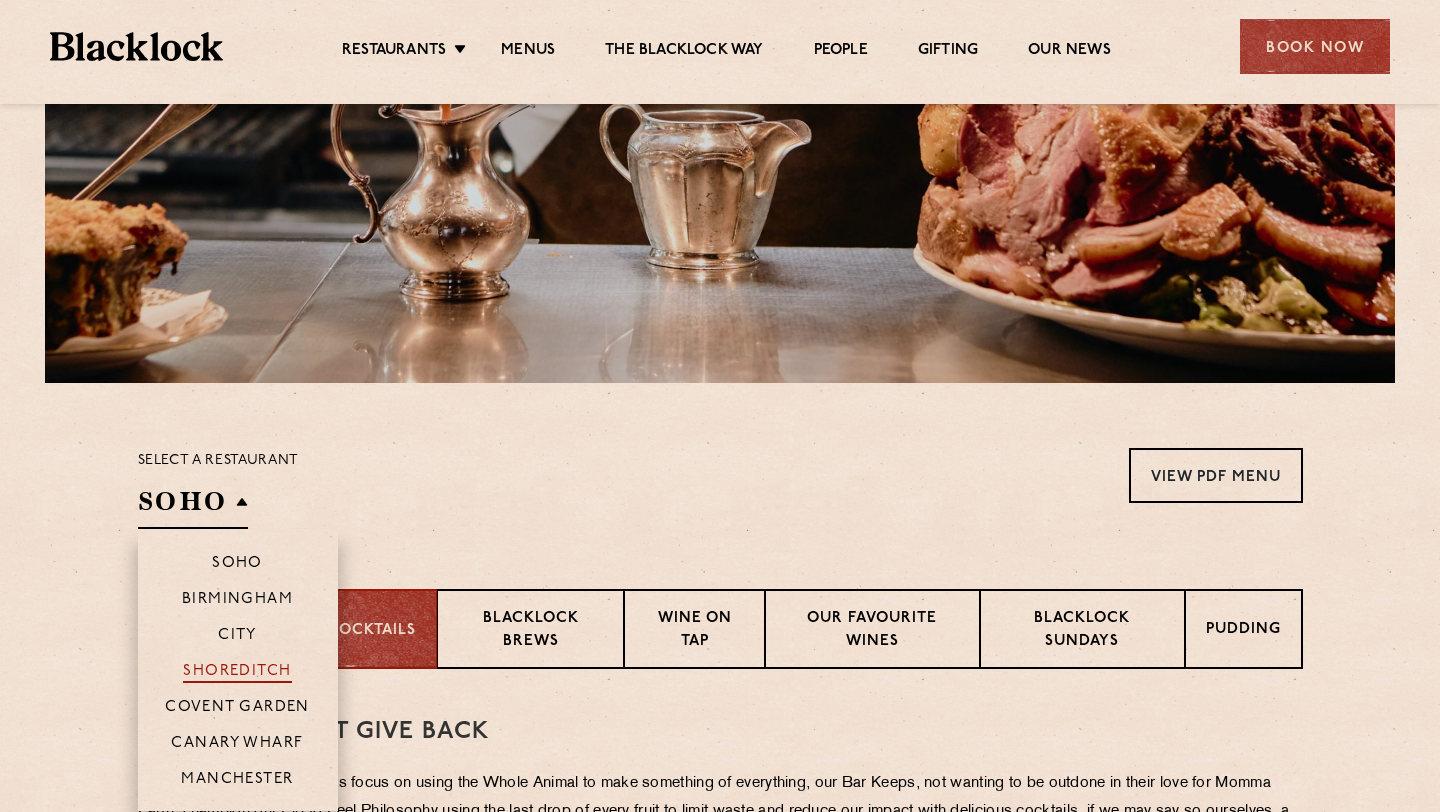 click on "Shoreditch" at bounding box center (237, 673) 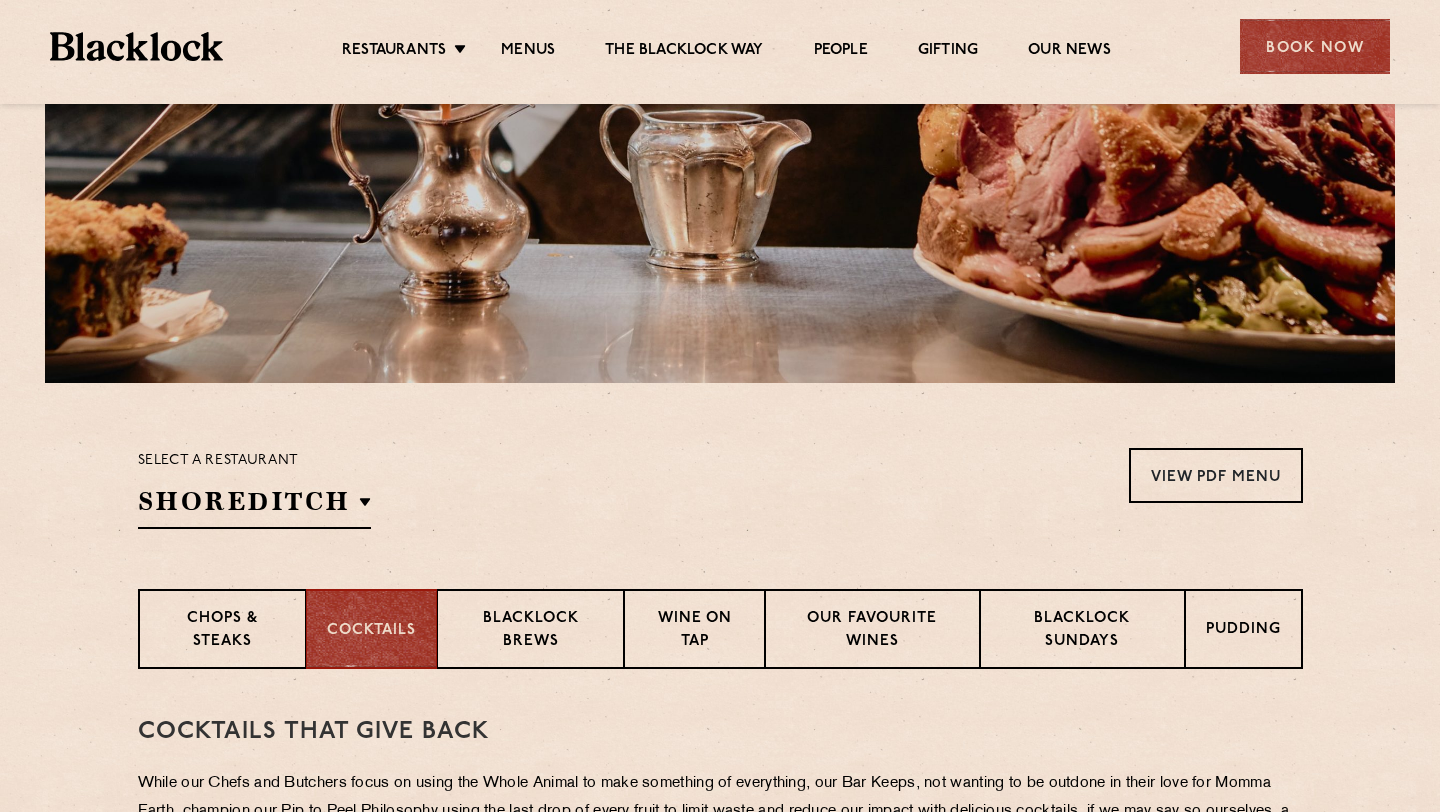 click on "Select a restaurant Shoreditch Soho Birmingham City Shoreditch Covent Garden Canary Wharf Manchester   View PDF Menu   View PDF Menu   View PDF Menu   View PDF Menu   View PDF Menu   View PDF Menu   View PDF Menu" at bounding box center (720, 486) 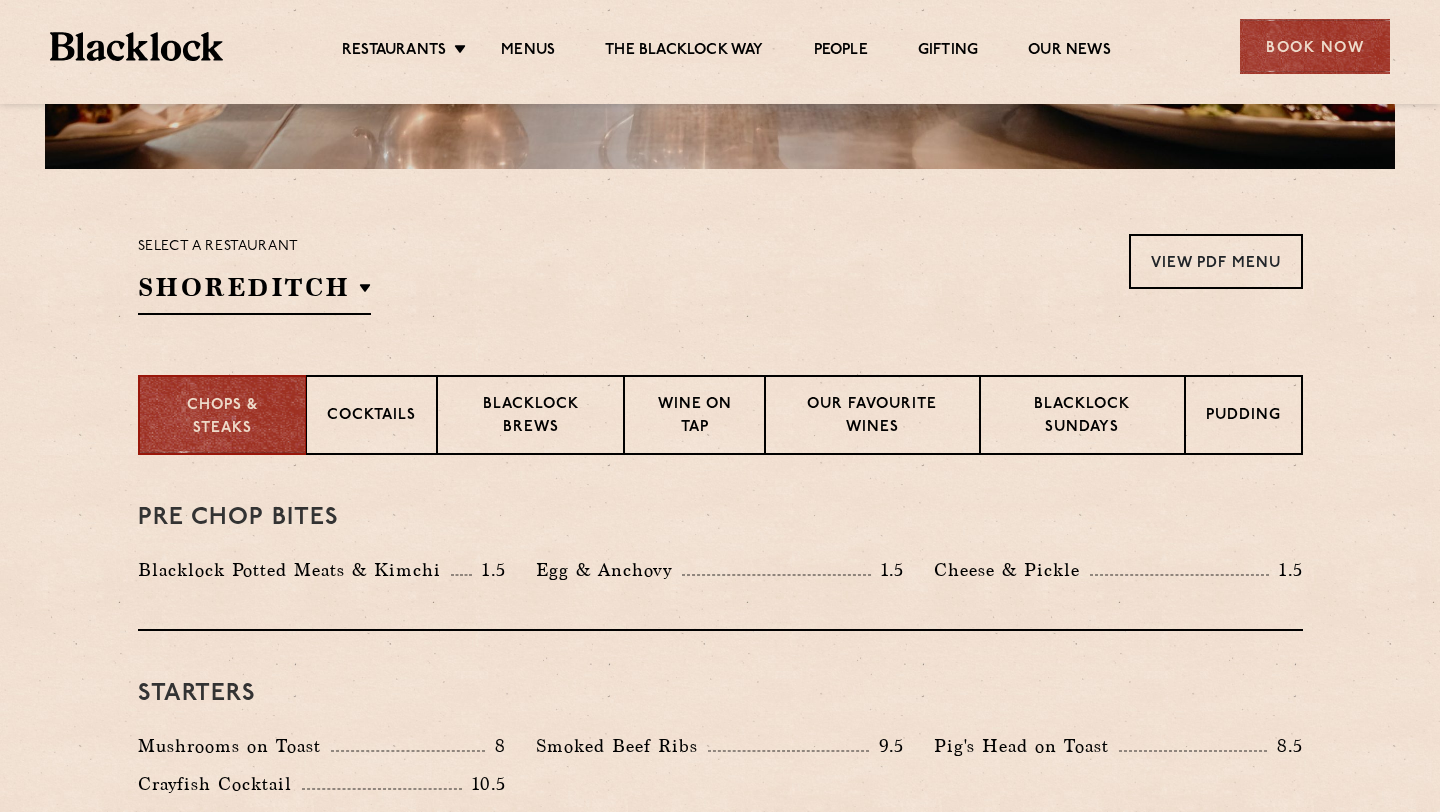 scroll, scrollTop: 550, scrollLeft: 0, axis: vertical 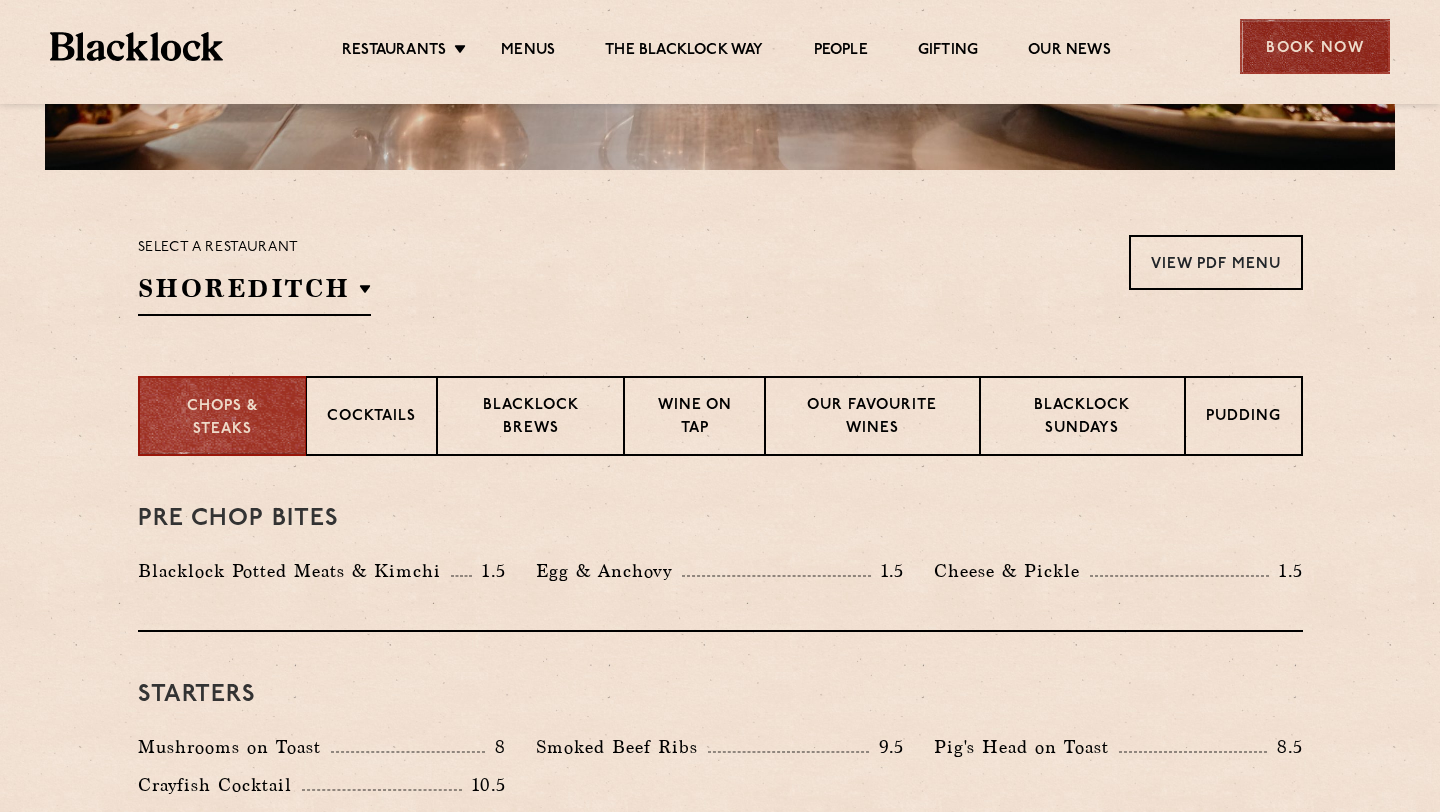 click on "Book Now" at bounding box center (1315, 46) 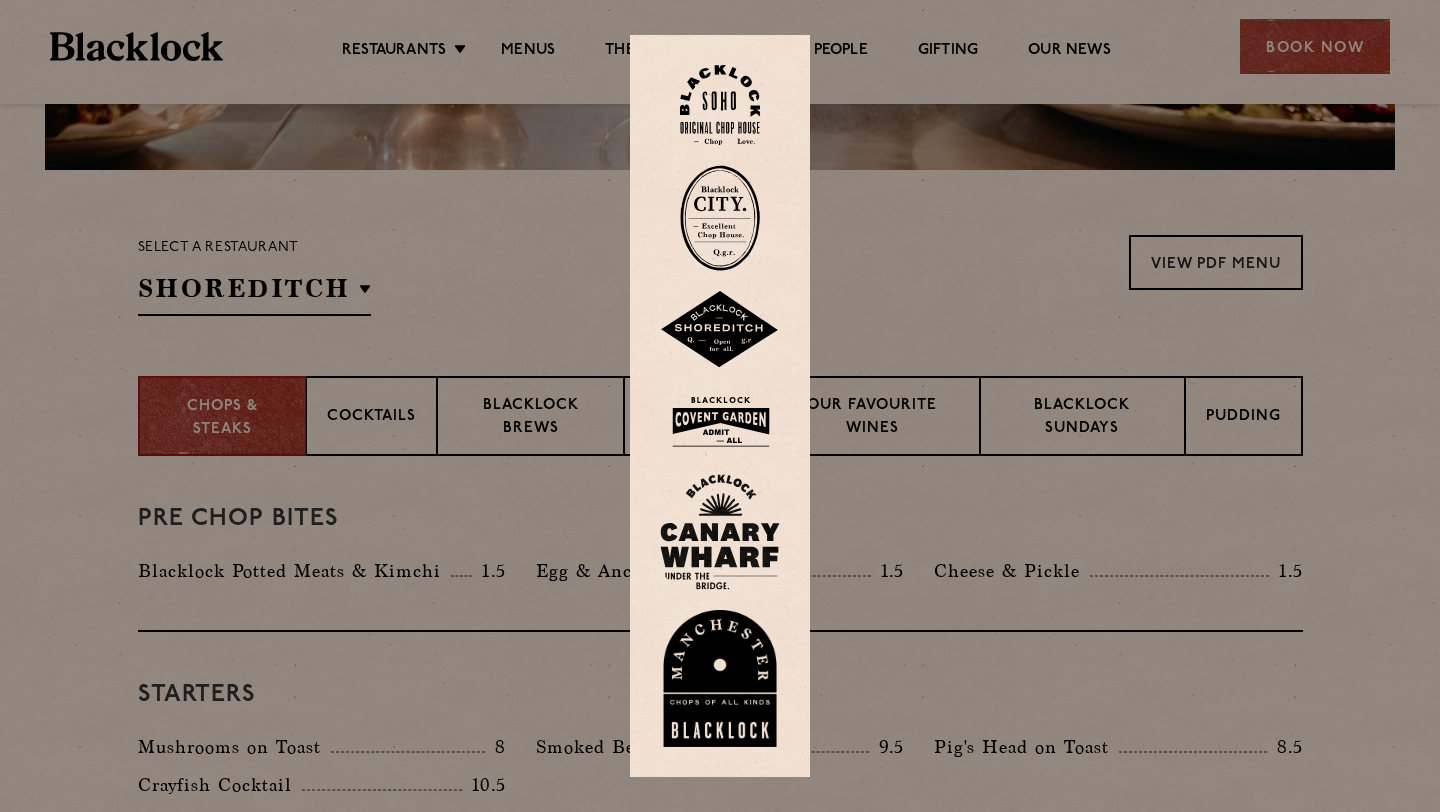 click at bounding box center (720, 330) 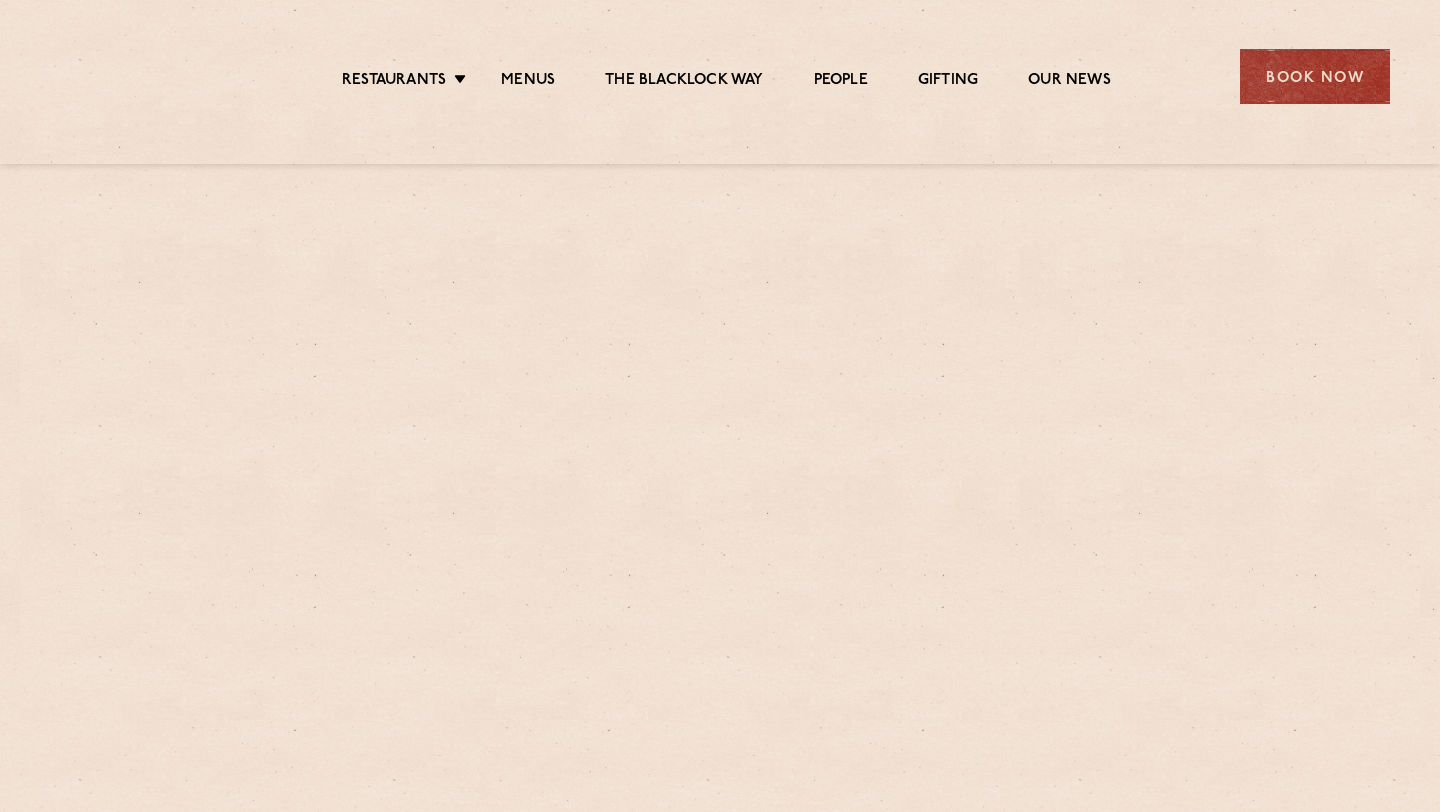scroll, scrollTop: 0, scrollLeft: 0, axis: both 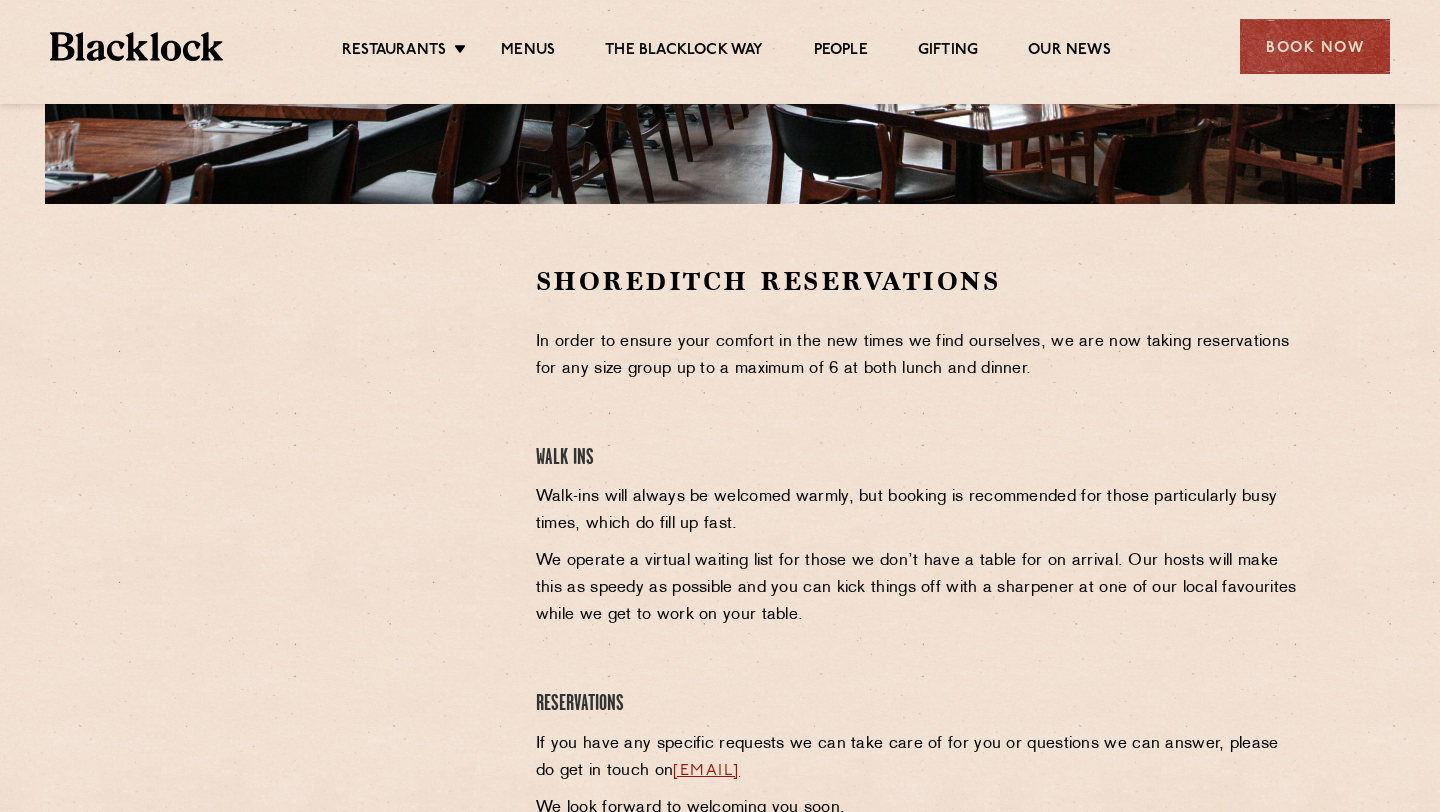 click at bounding box center [322, 548] 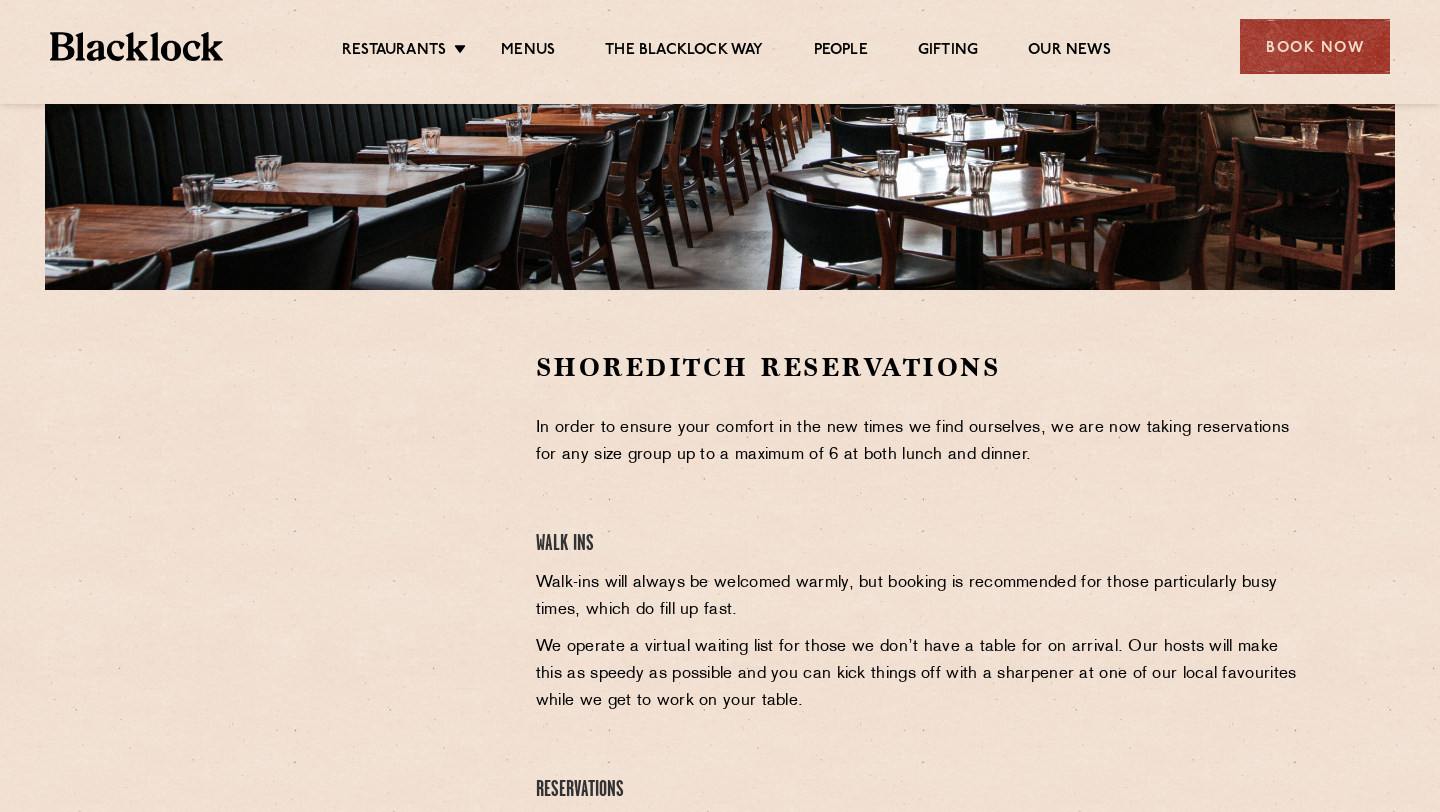 scroll, scrollTop: 0, scrollLeft: 0, axis: both 